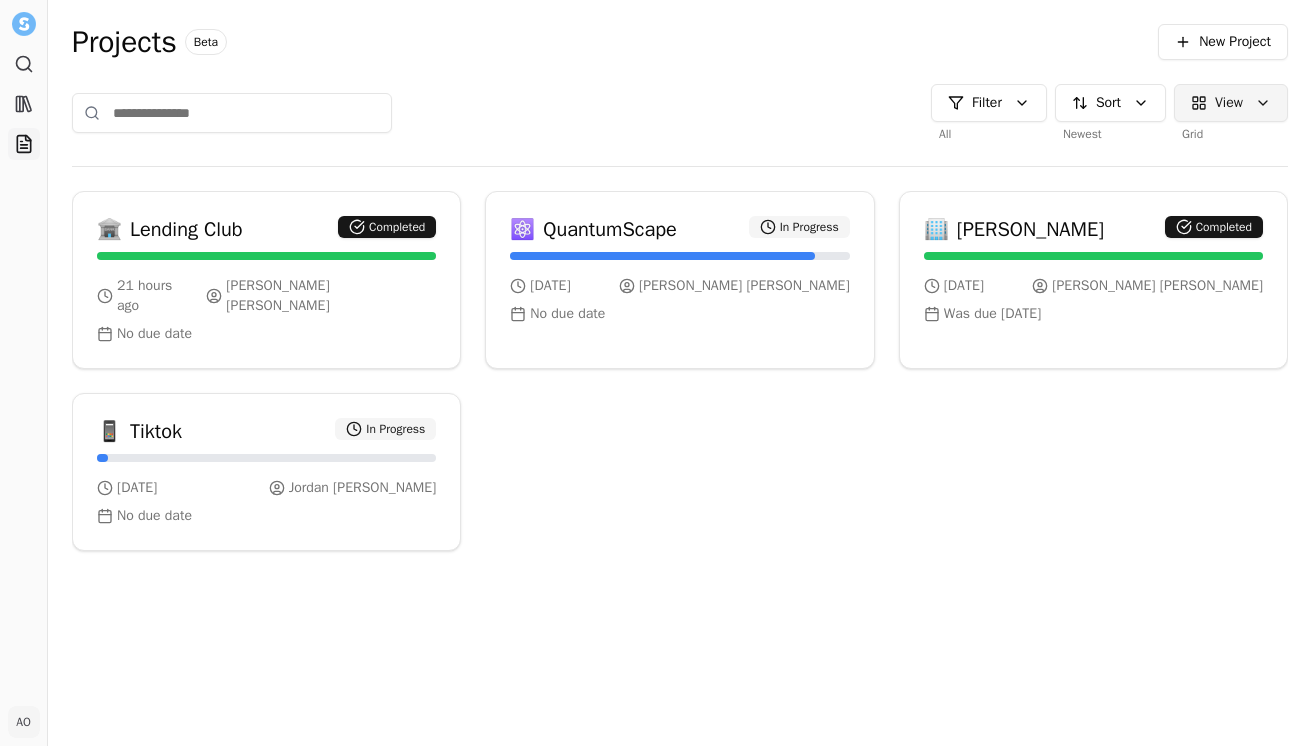 scroll, scrollTop: 0, scrollLeft: 0, axis: both 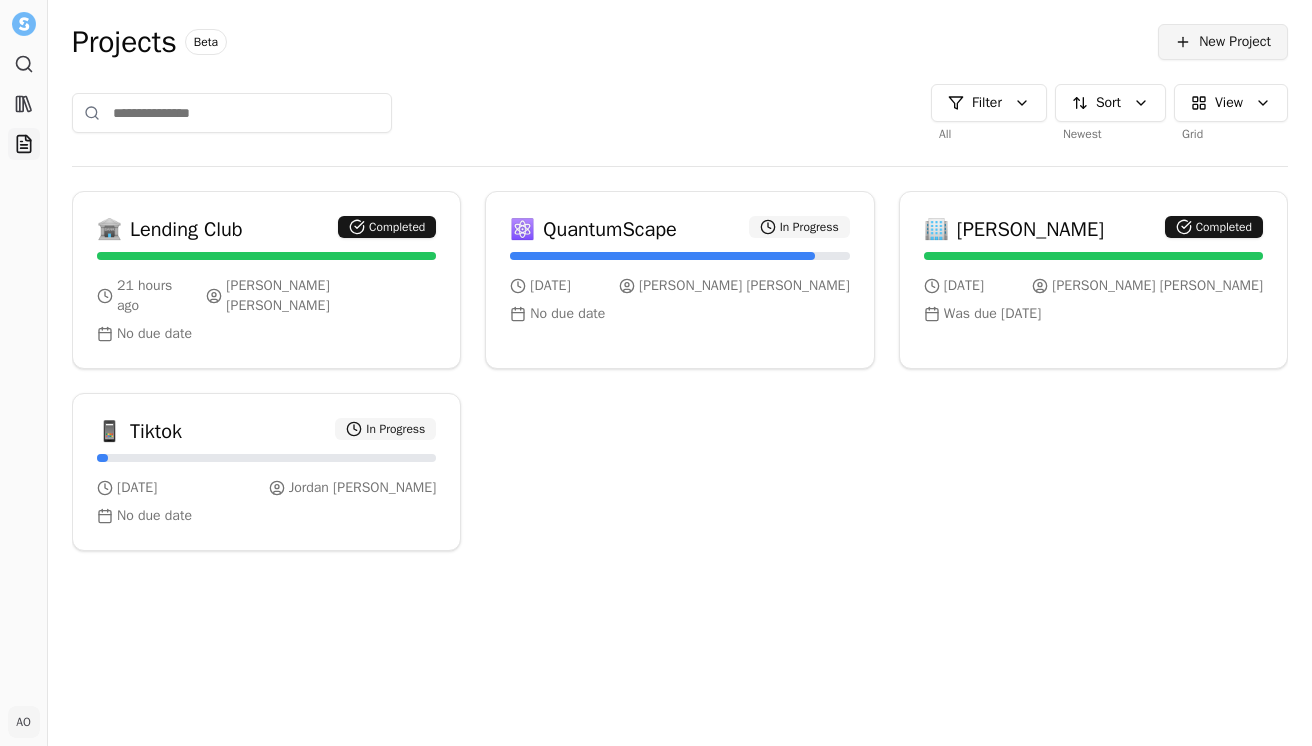 click on "New Project" at bounding box center (1235, 42) 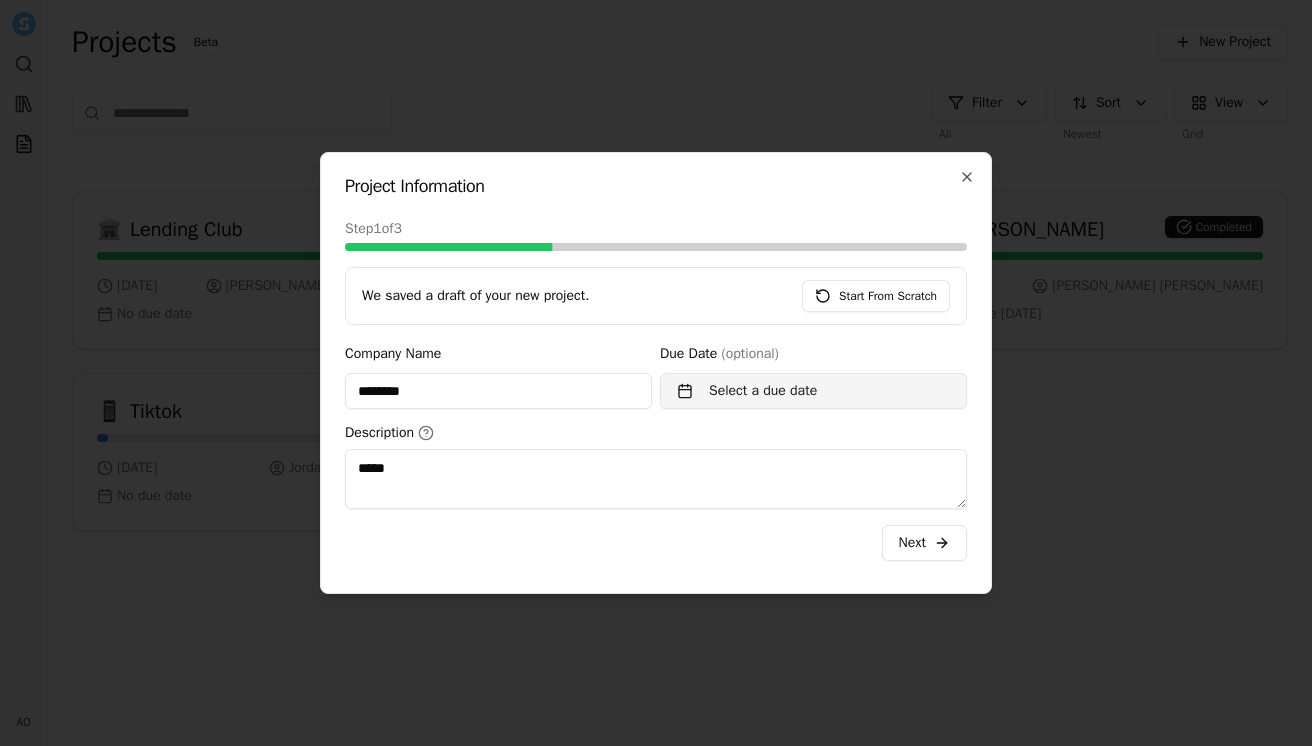 click on "Select a due date" at bounding box center (813, 391) 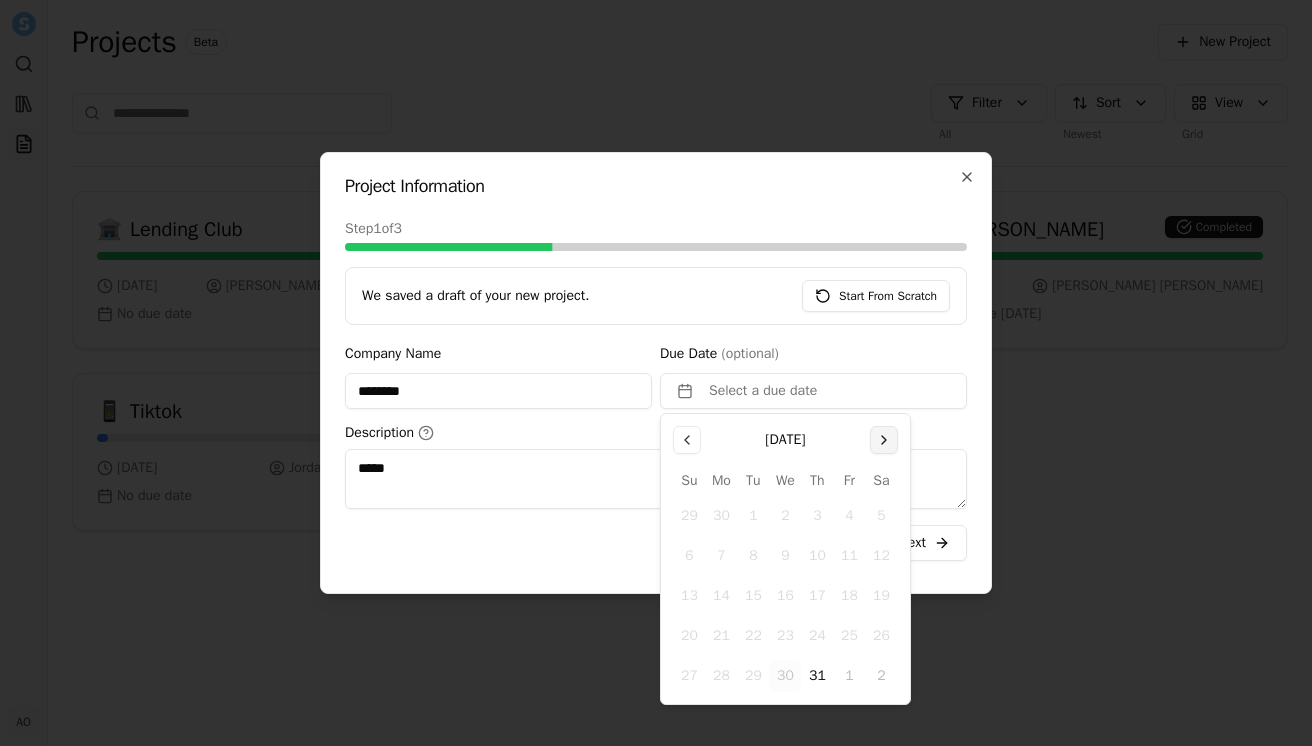 click at bounding box center [884, 440] 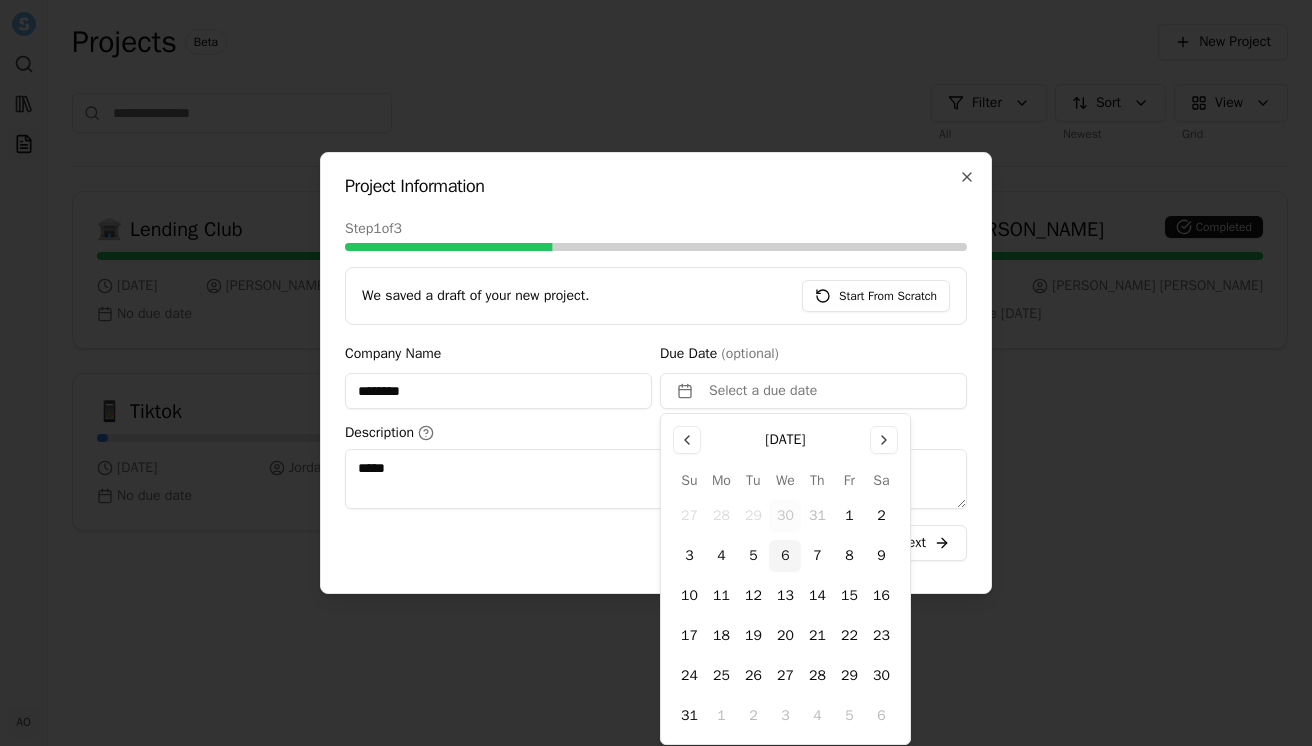 click on "6" at bounding box center (785, 556) 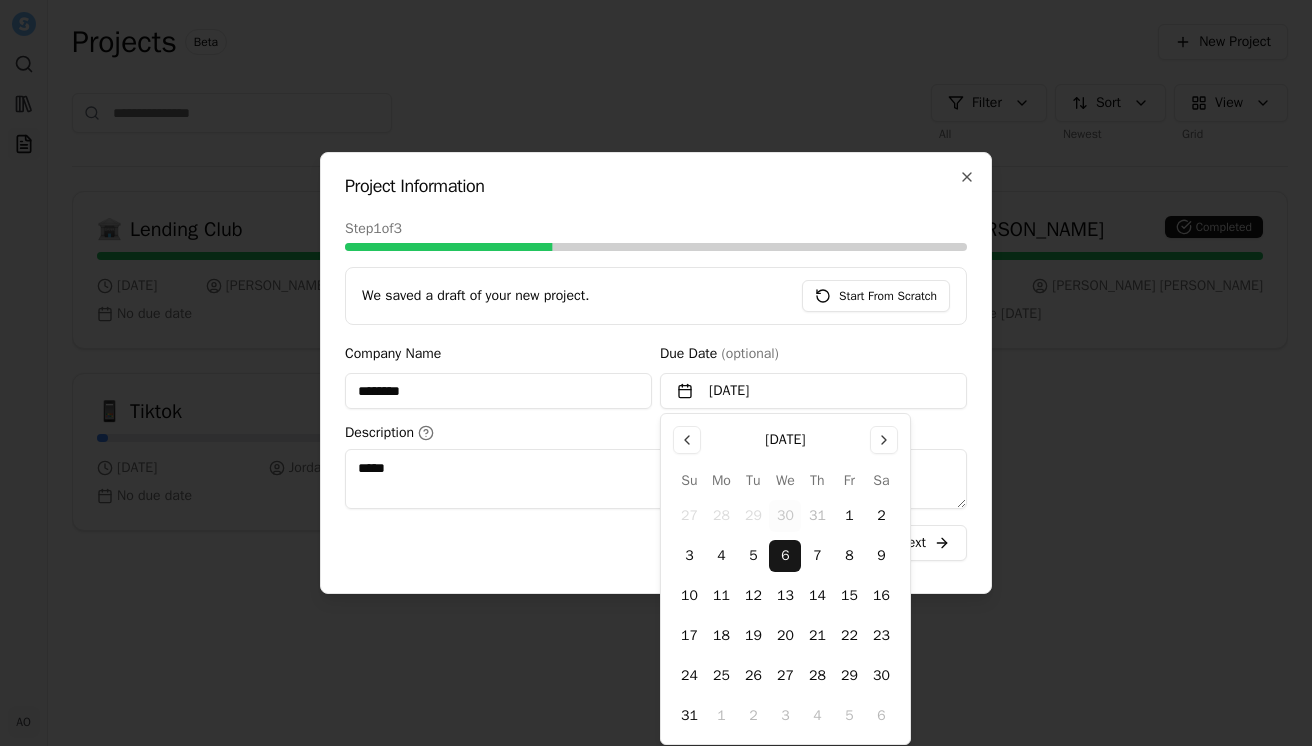 click on "****" at bounding box center [656, 479] 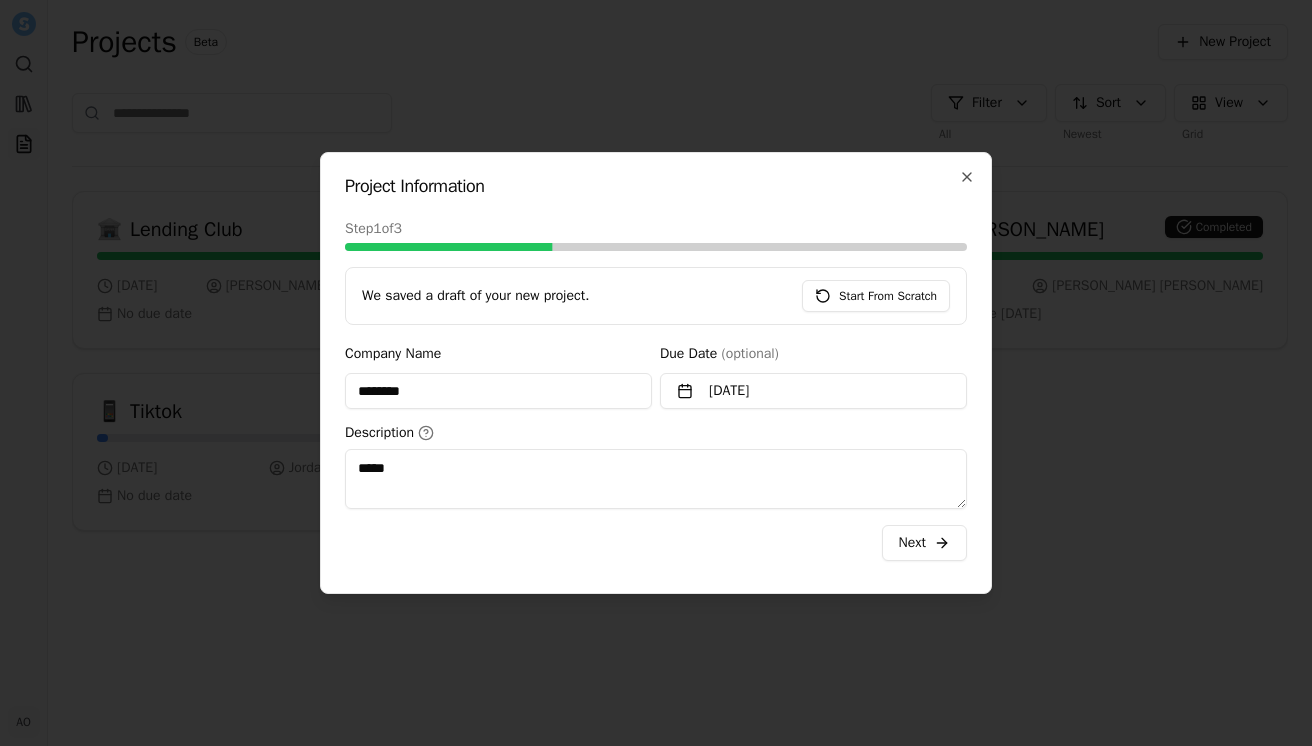 click on "****" at bounding box center (656, 479) 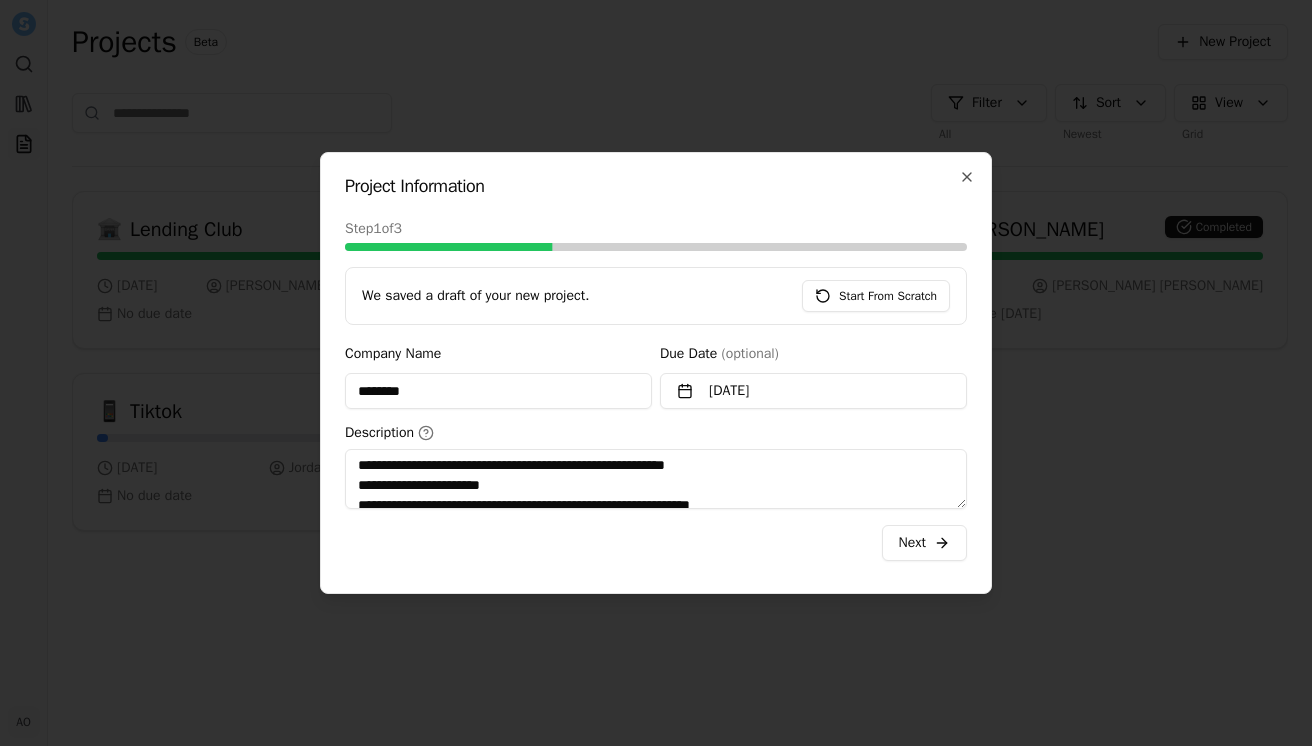 scroll, scrollTop: 64, scrollLeft: 0, axis: vertical 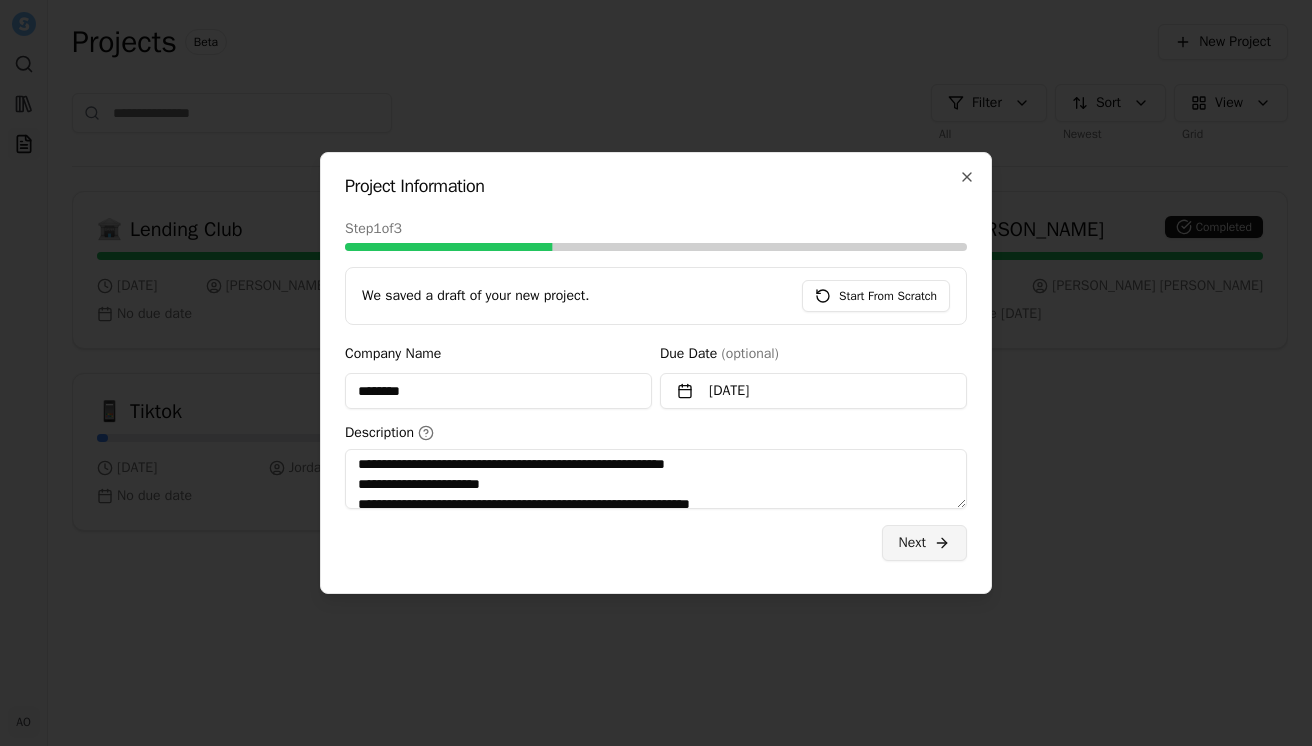 type on "**********" 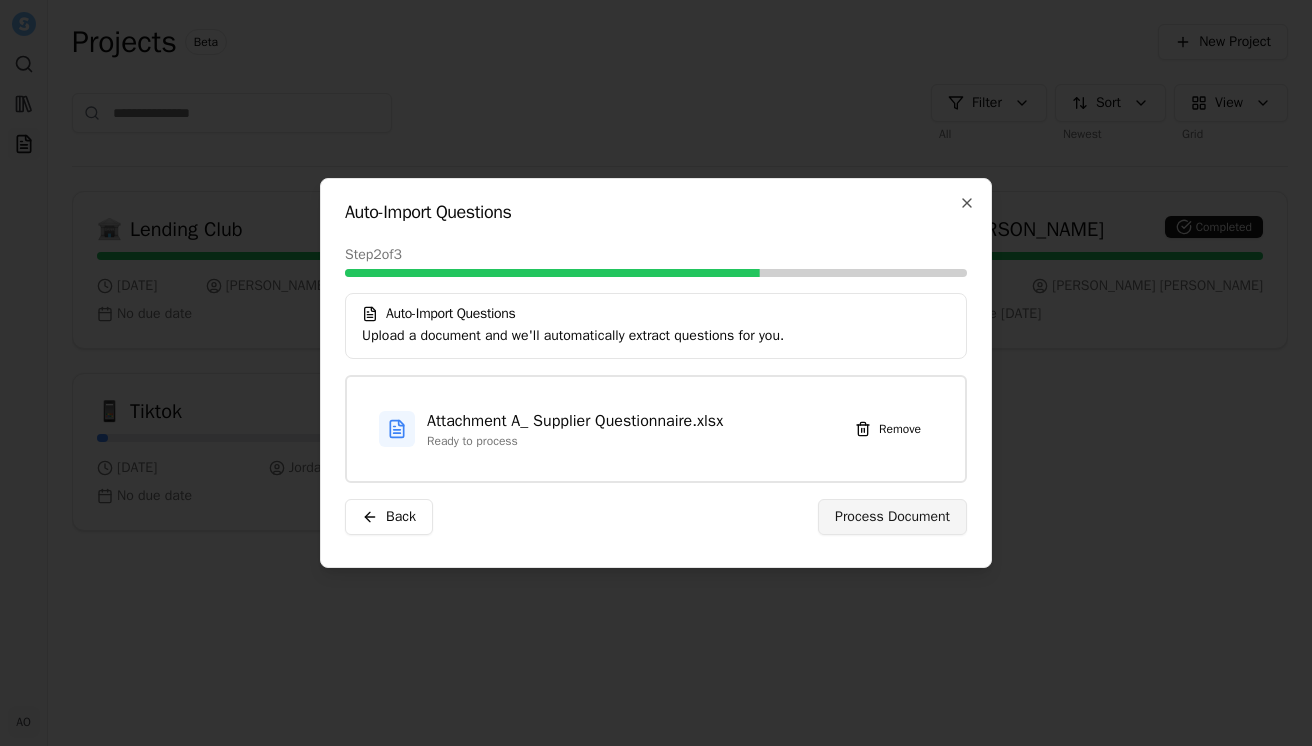 click on "Process Document" at bounding box center [892, 517] 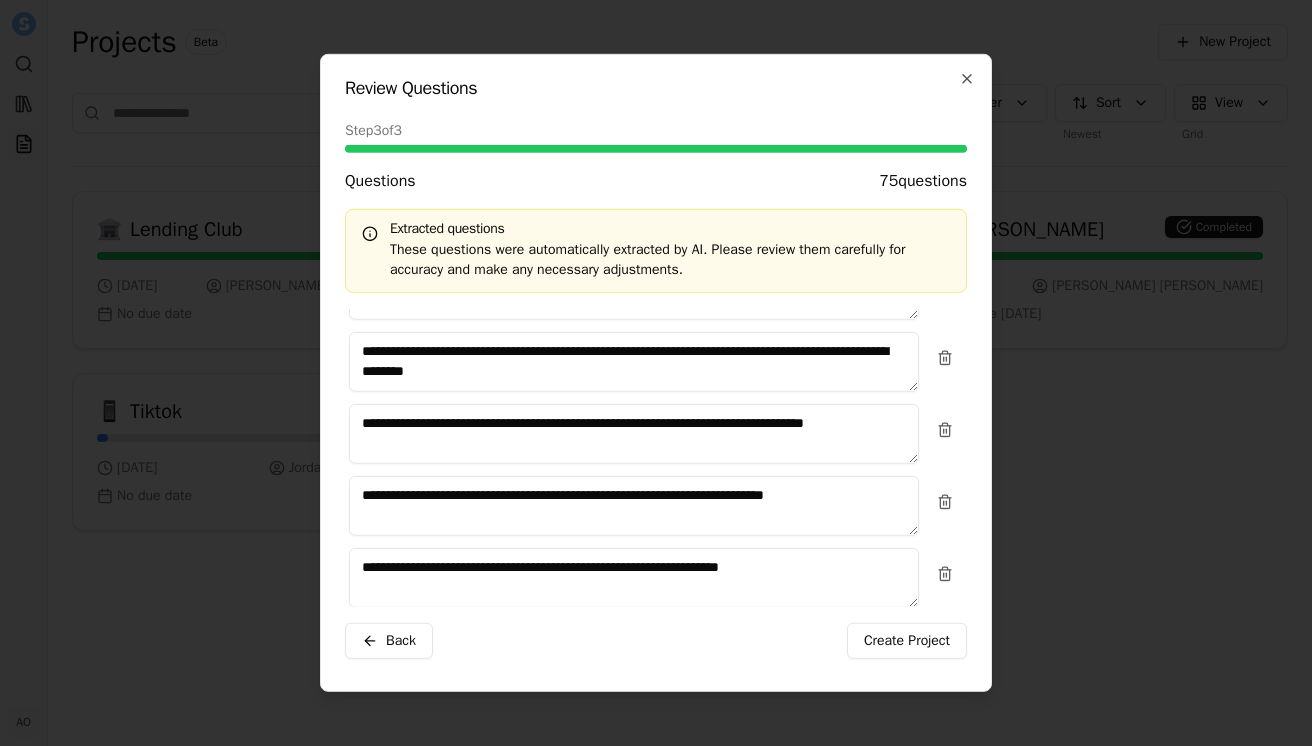 scroll, scrollTop: 5169, scrollLeft: 0, axis: vertical 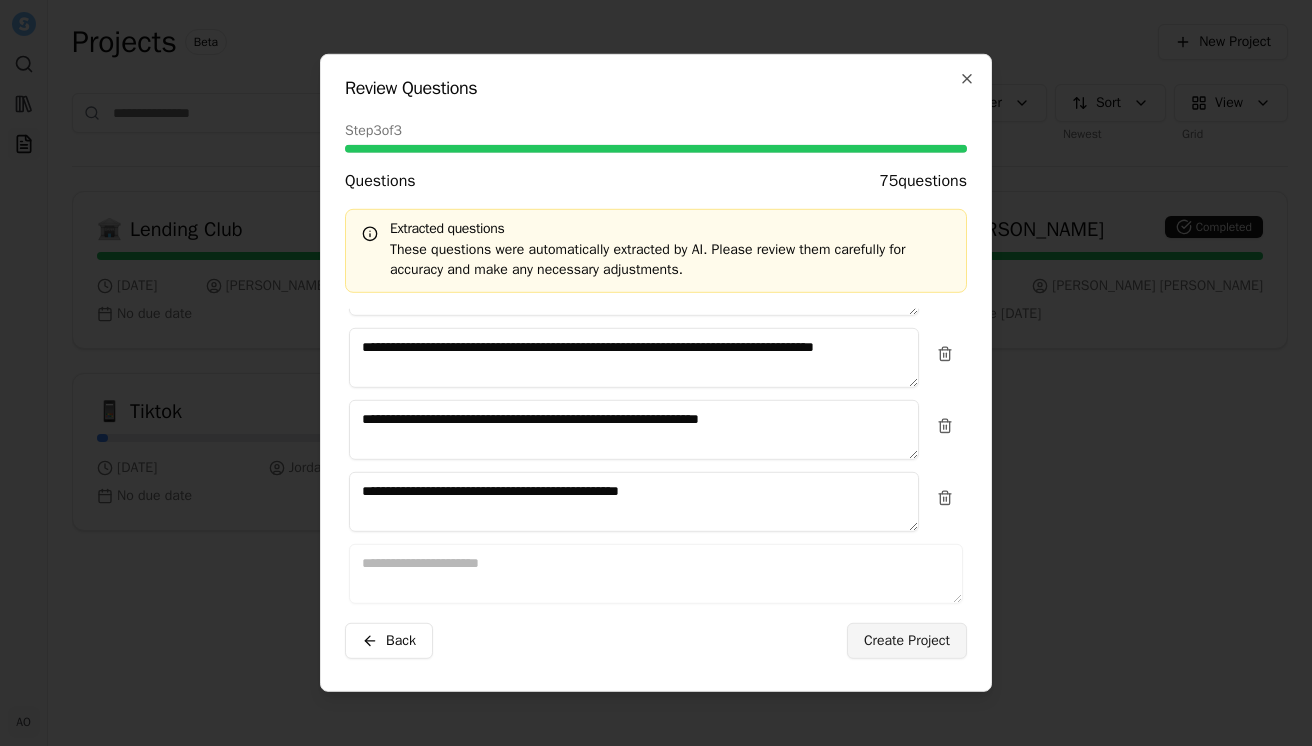 click on "Create Project" at bounding box center [907, 641] 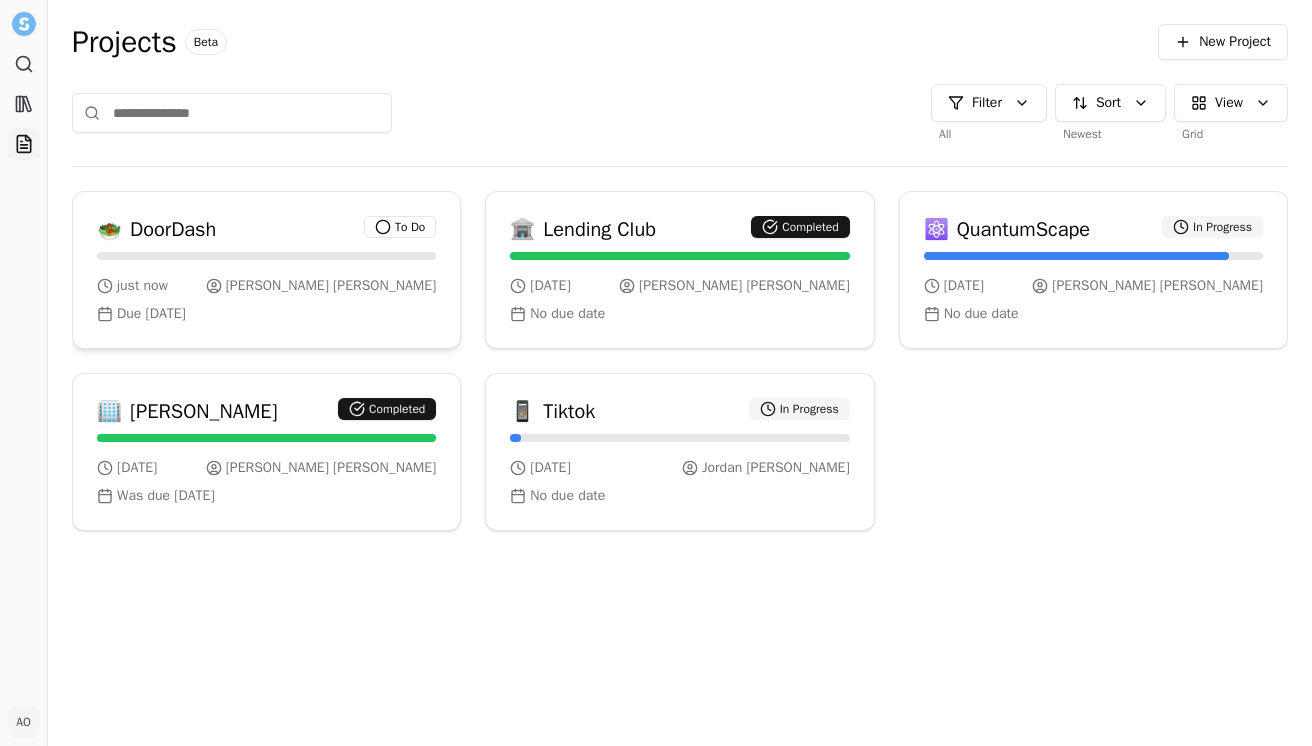 click on "just now [PERSON_NAME] Due [DATE]" at bounding box center [266, 300] 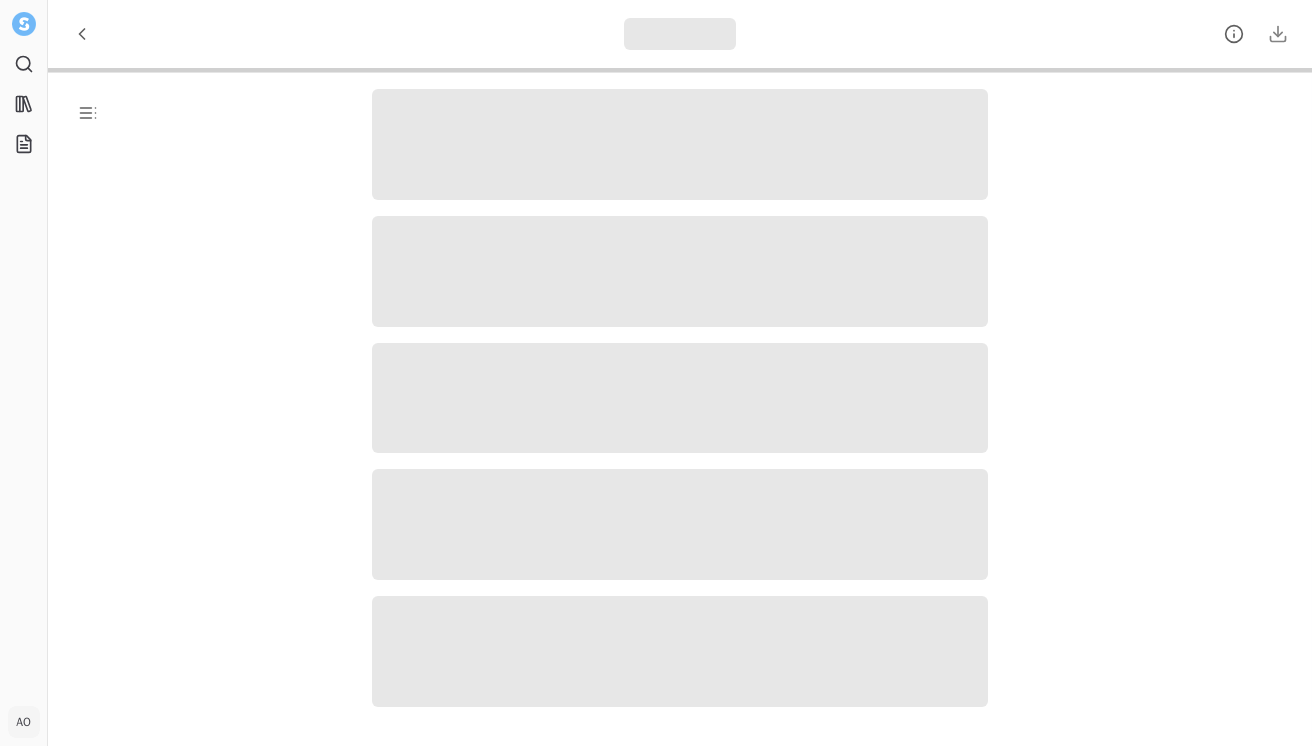 scroll, scrollTop: 0, scrollLeft: 0, axis: both 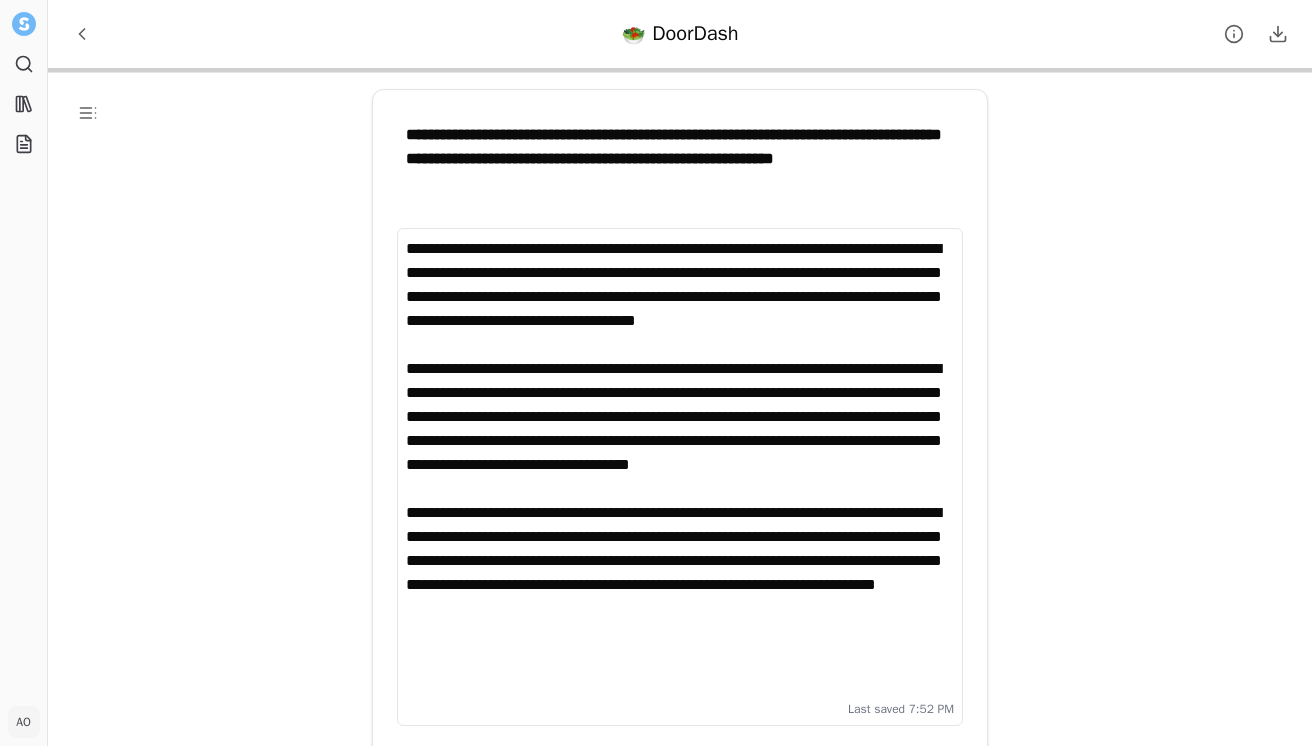 click on "**********" at bounding box center (680, 465) 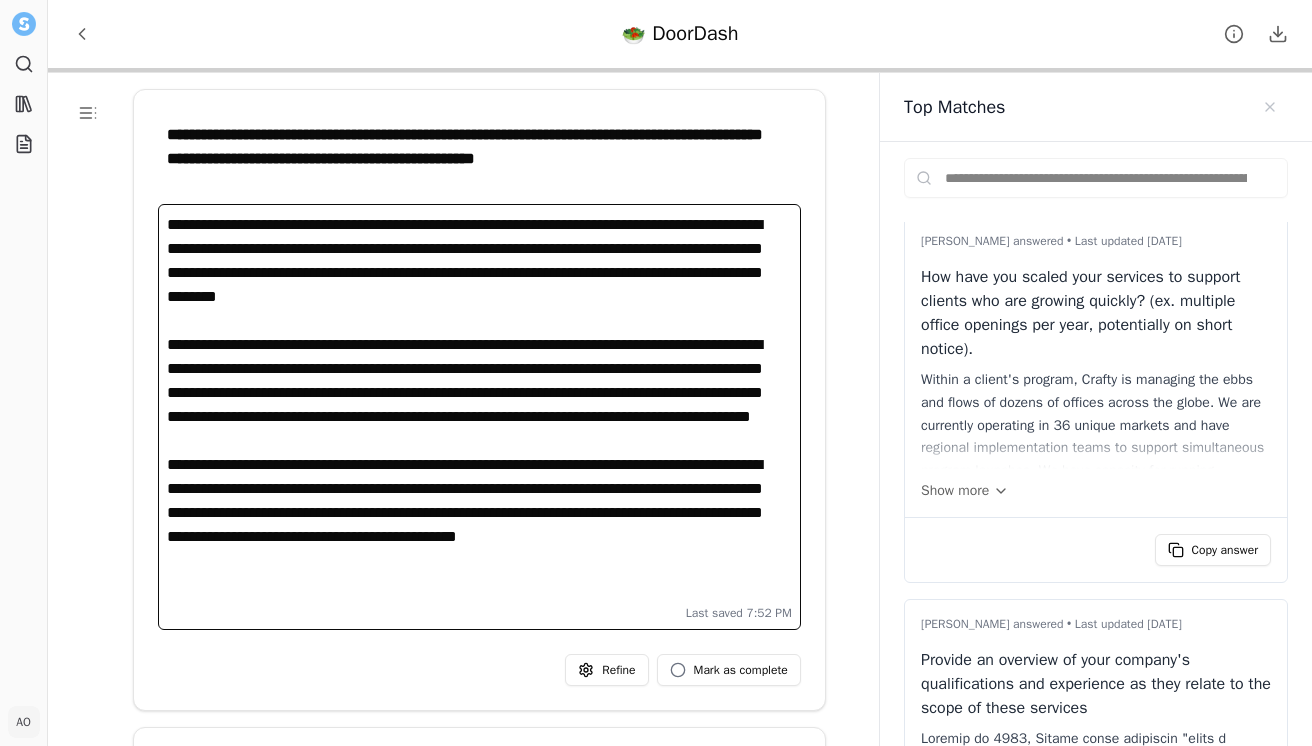 scroll, scrollTop: 0, scrollLeft: 0, axis: both 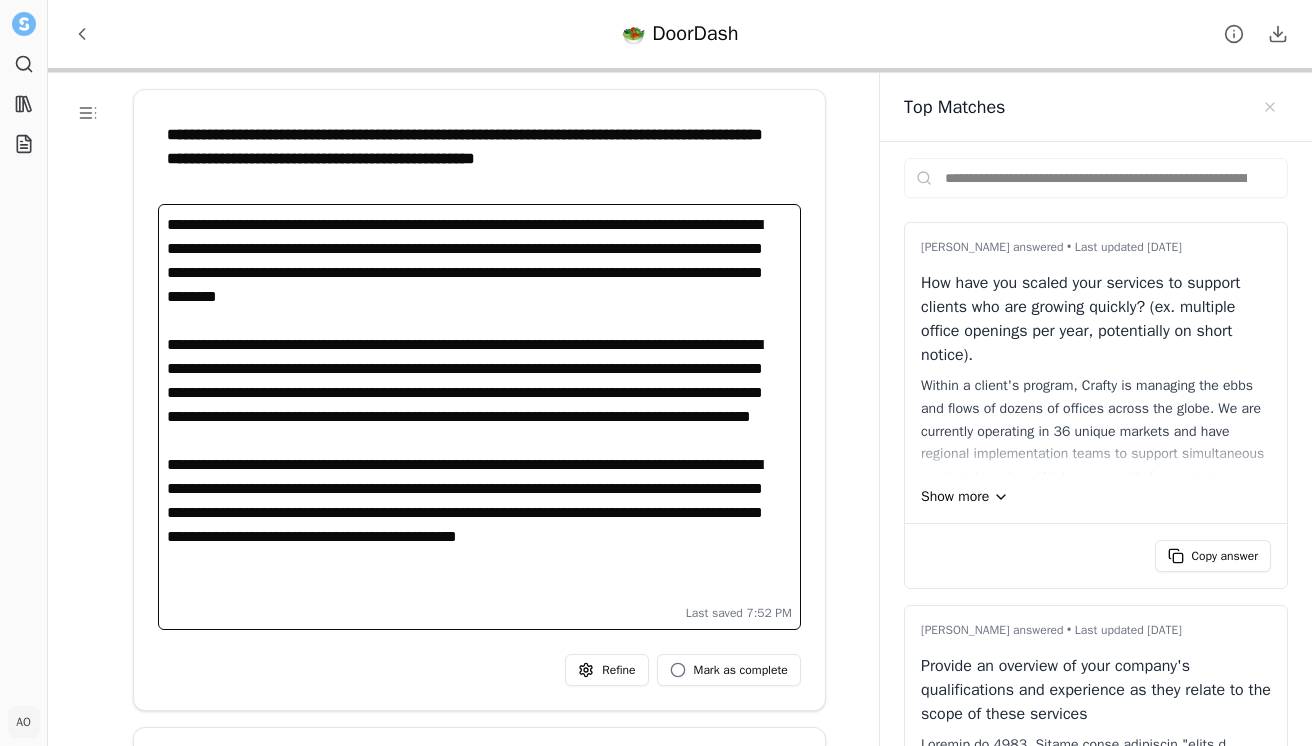 click on "Show more" at bounding box center (1096, 497) 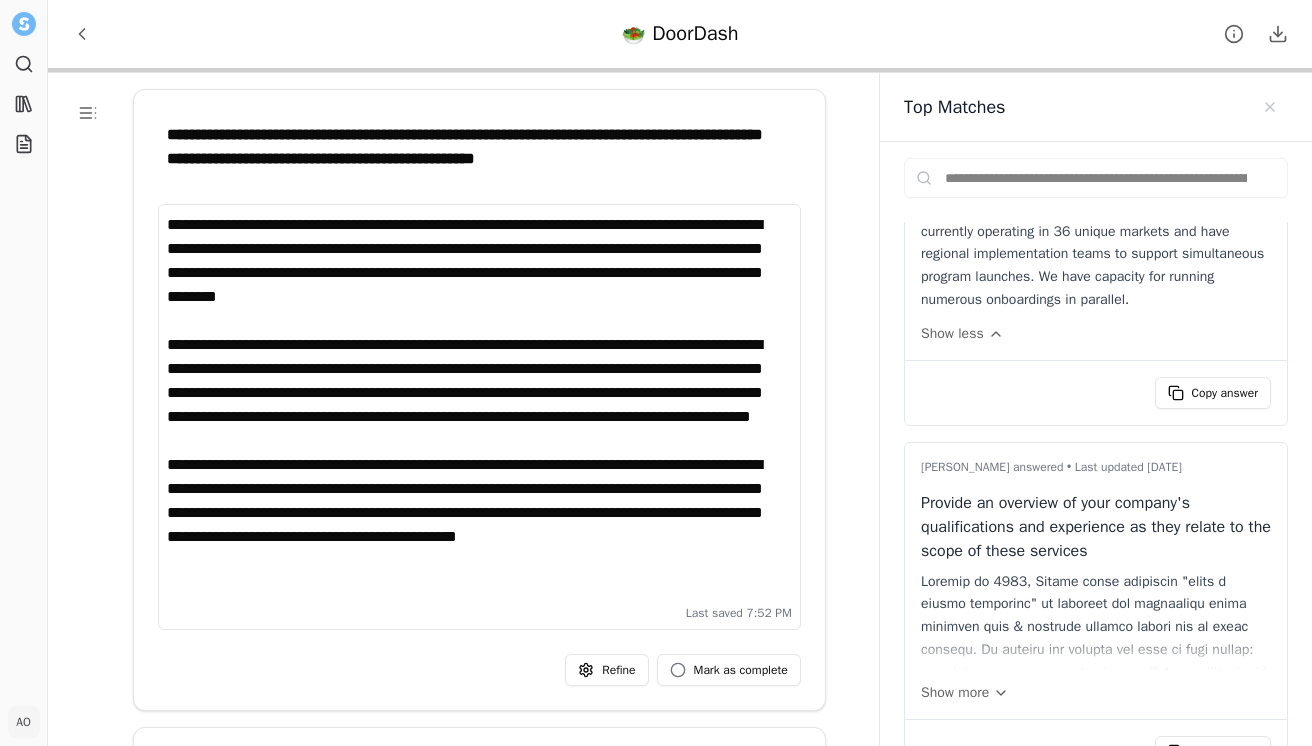 scroll, scrollTop: 428, scrollLeft: 0, axis: vertical 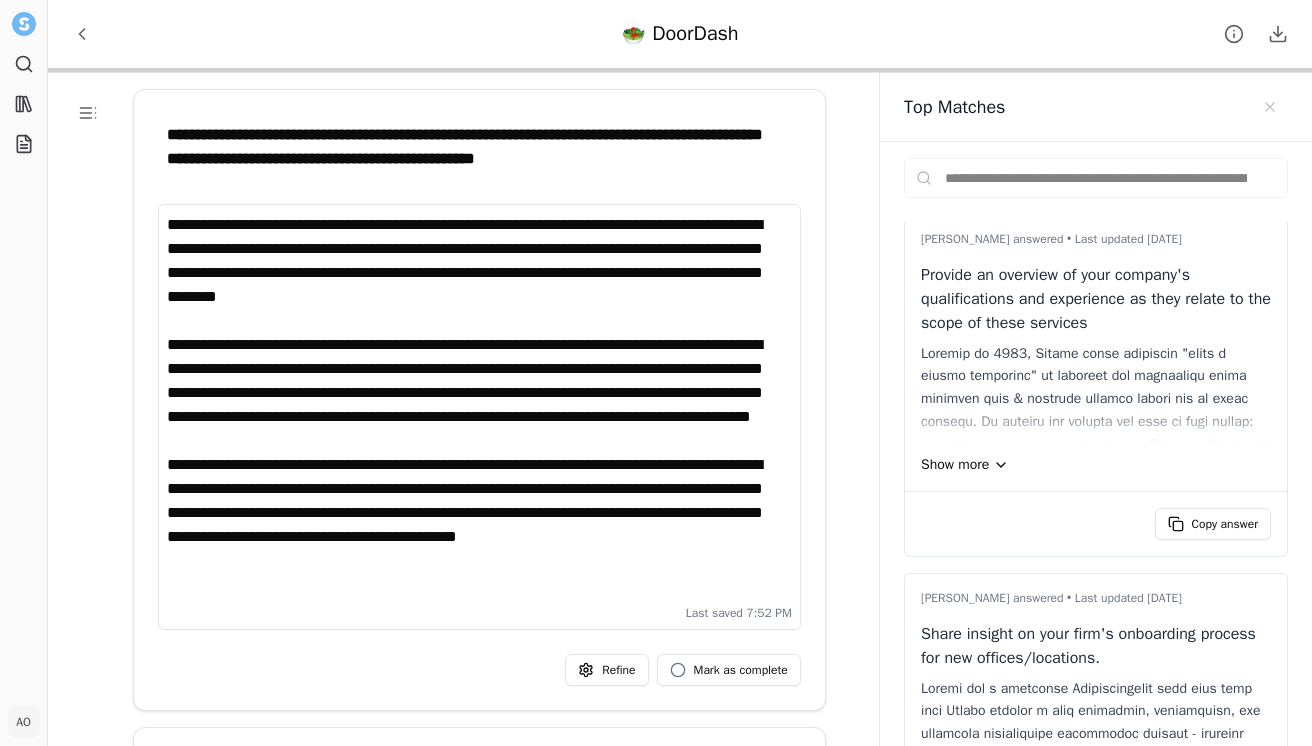 click on "Show more" at bounding box center (1096, 465) 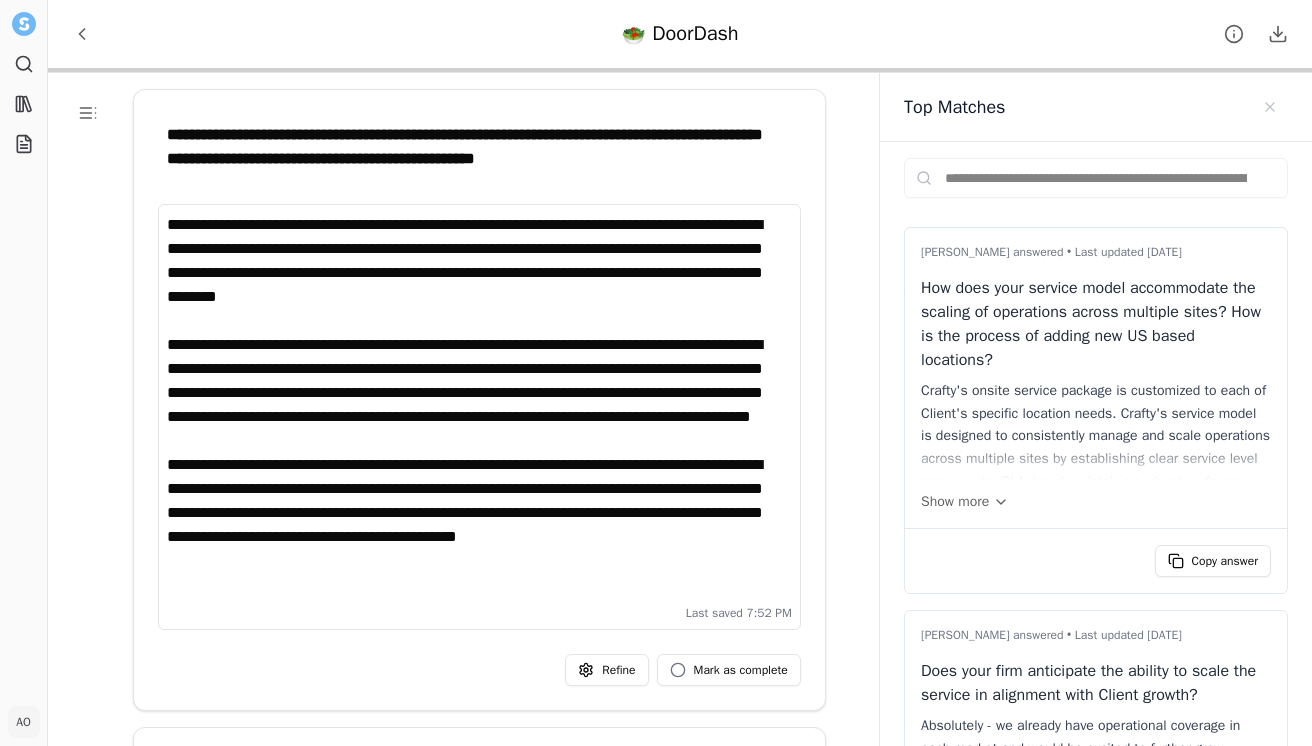 scroll, scrollTop: 1621, scrollLeft: 0, axis: vertical 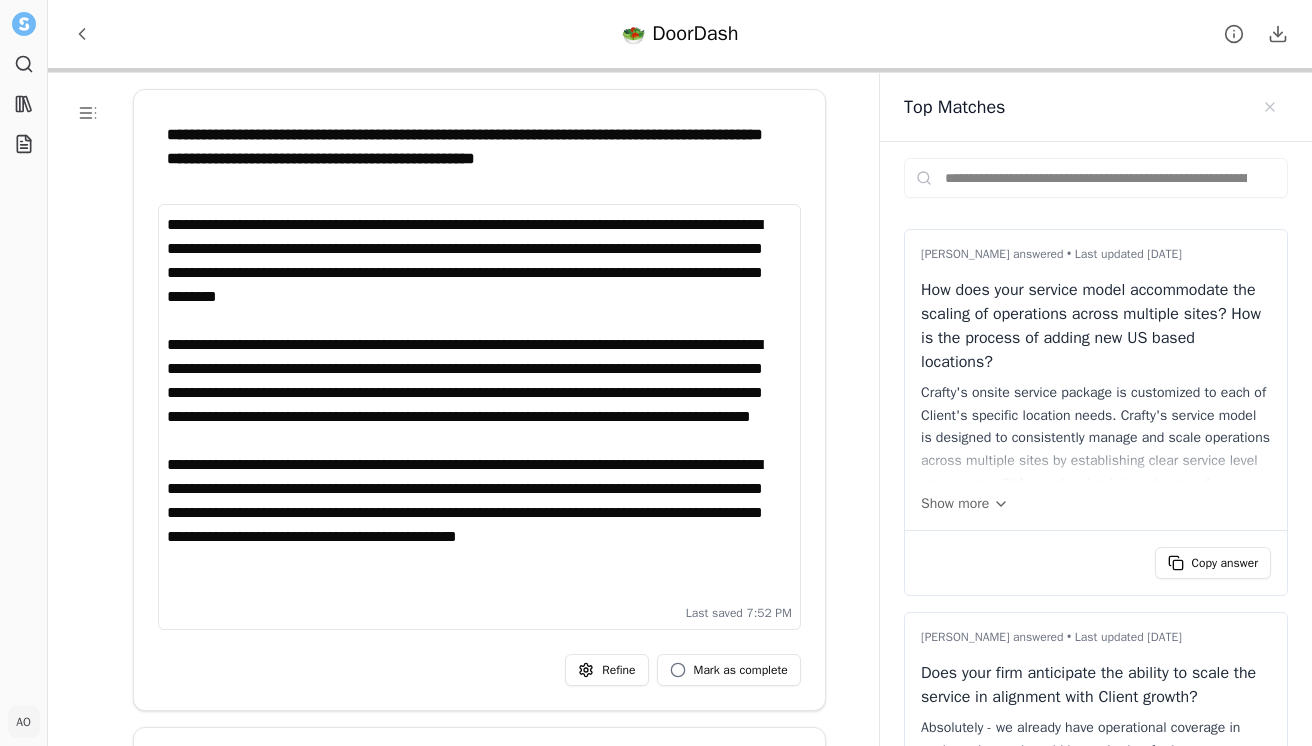 click on "Crafty's onsite service package is customized to each of Client's specific location needs. Crafty's service model is designed to consistently manage and scale operations across multiple sites by establishing clear service level agreements (SLAs) and maintaining robust performance metrics. We ensure quality service delivery through regular reporting and tracking of key performance indicators (KPIs) across all locations, which allows us to meet and exceed specified service levels efficiently. This structured approach has been successfully implemented in various markets, as demonstrated with clients like Robinhood, Client, Zillow, and TPG Global who expanded Crafty's services from one or two original locations to then cover all national locations.
The process for Client adding another US based location is simple. Client would work with their account manager to identify that location's specific needs and add them to Client's program with a simple Statement of Work (SOW)." at bounding box center (1096, 432) 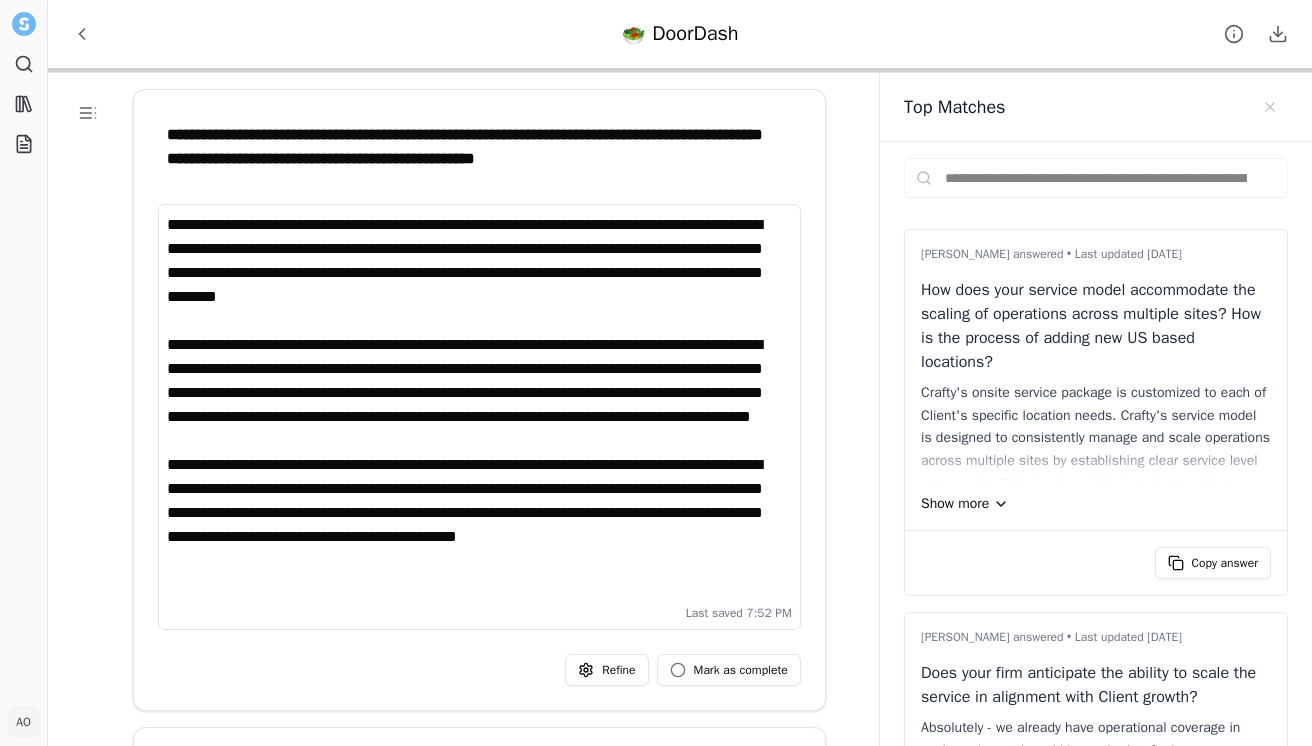 click on "Show more" at bounding box center (1096, 504) 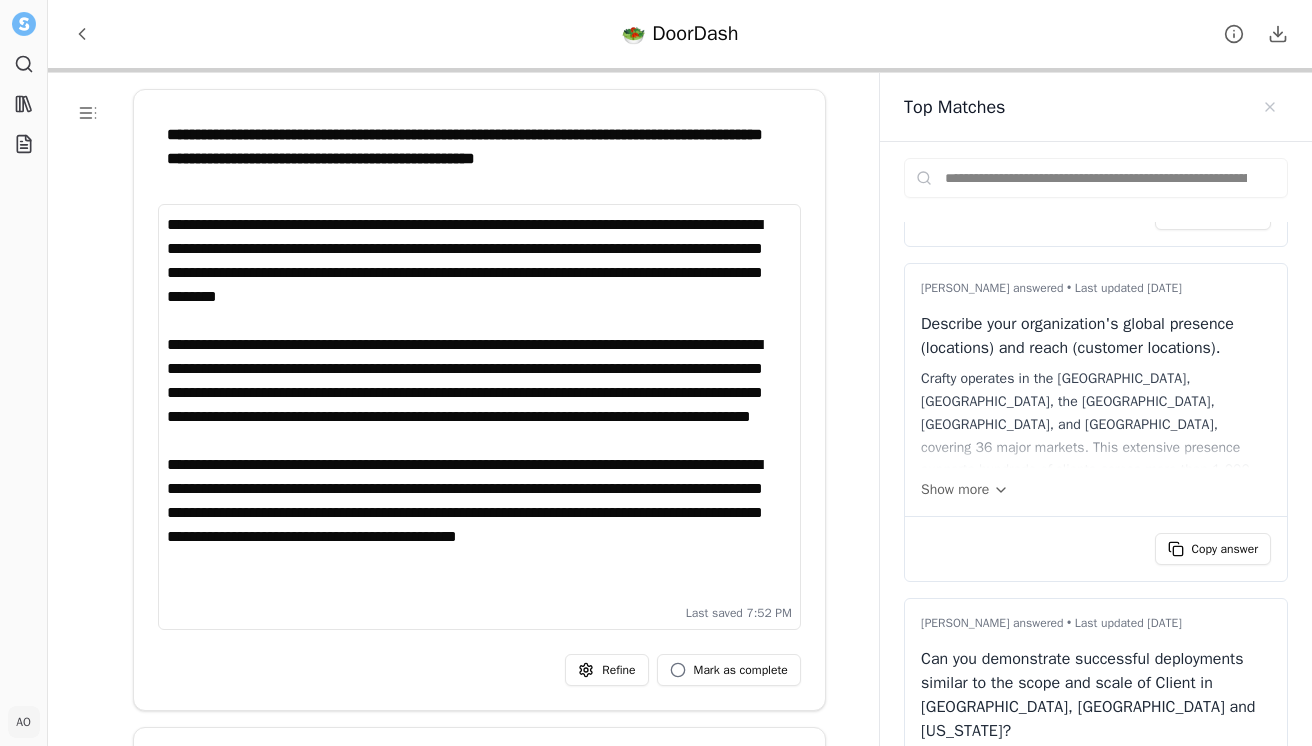 scroll, scrollTop: 2906, scrollLeft: 0, axis: vertical 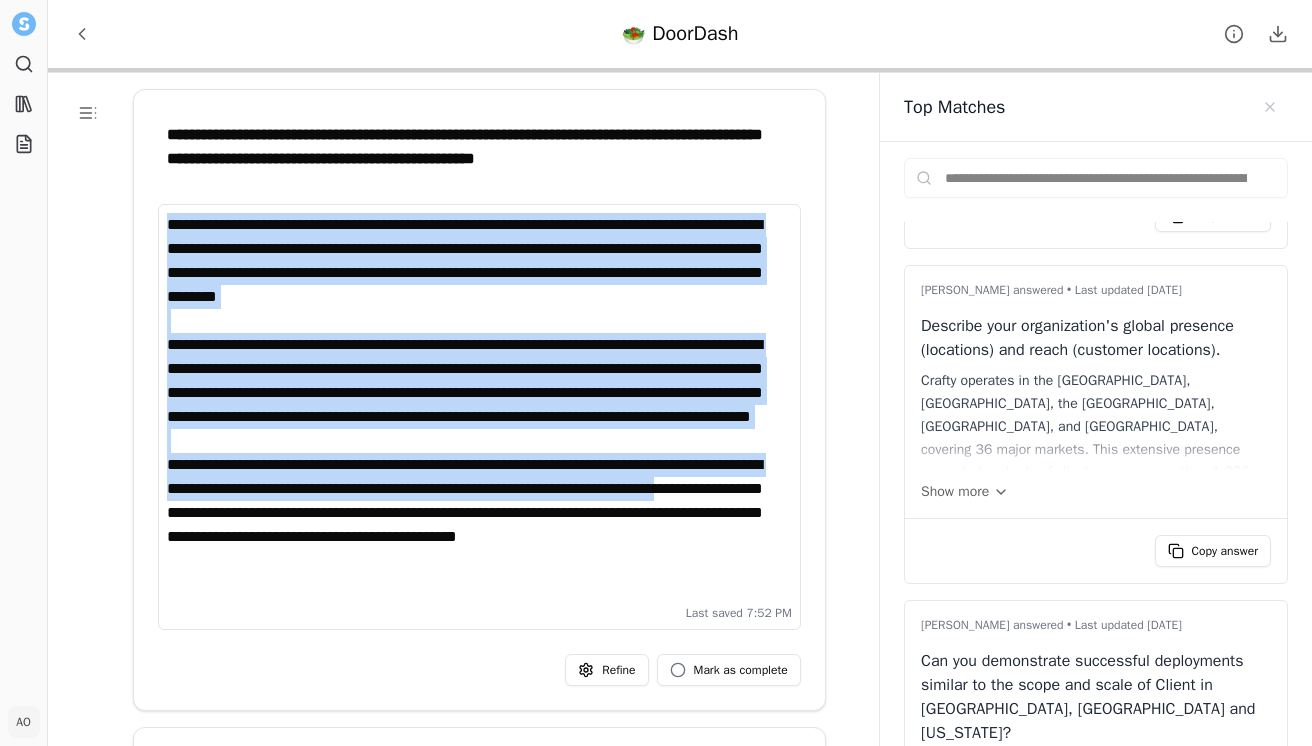 drag, startPoint x: 247, startPoint y: 539, endPoint x: 160, endPoint y: 230, distance: 321.014 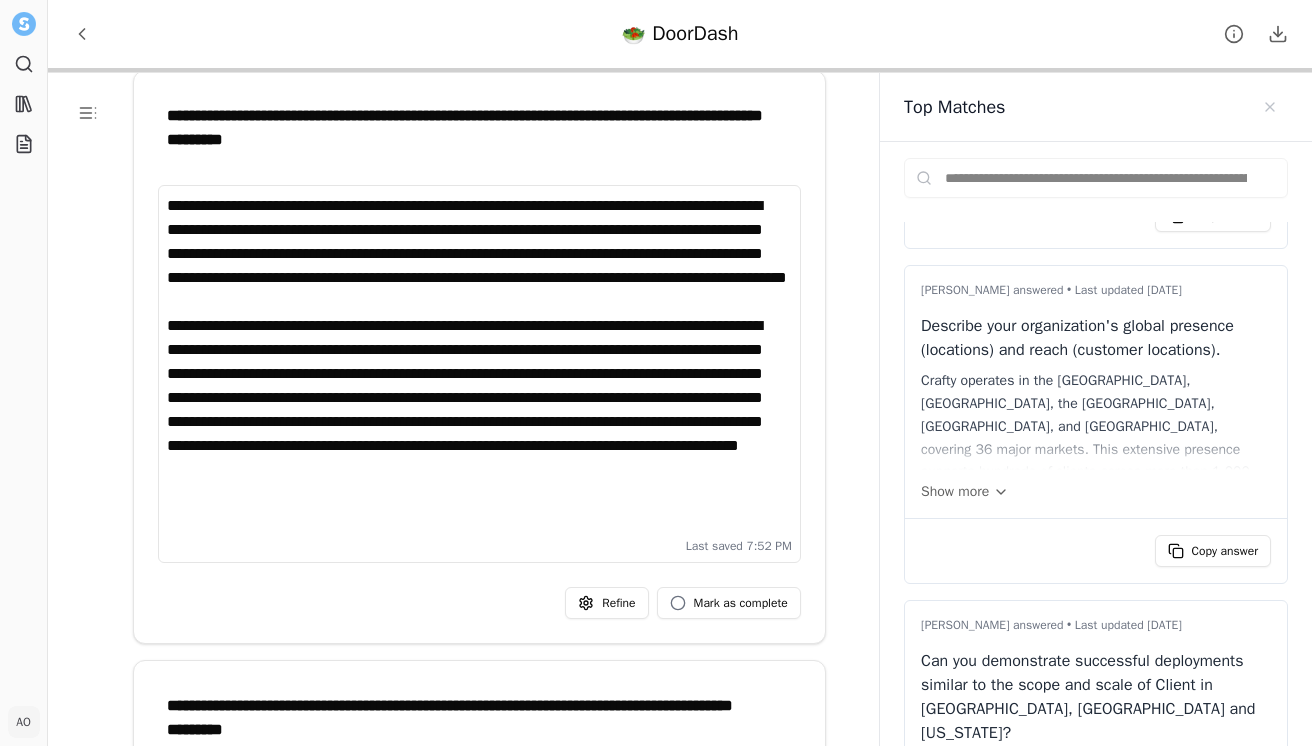 scroll, scrollTop: 655, scrollLeft: 0, axis: vertical 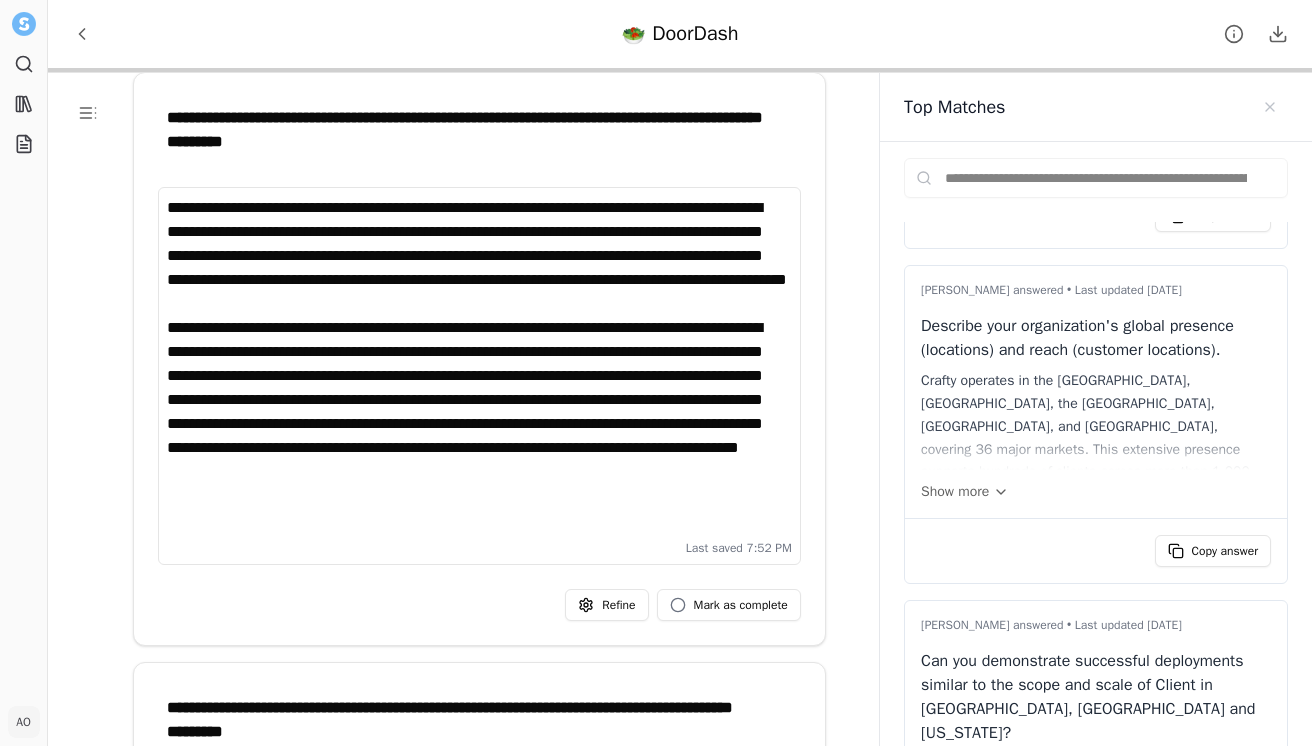 click on "**********" at bounding box center [479, 364] 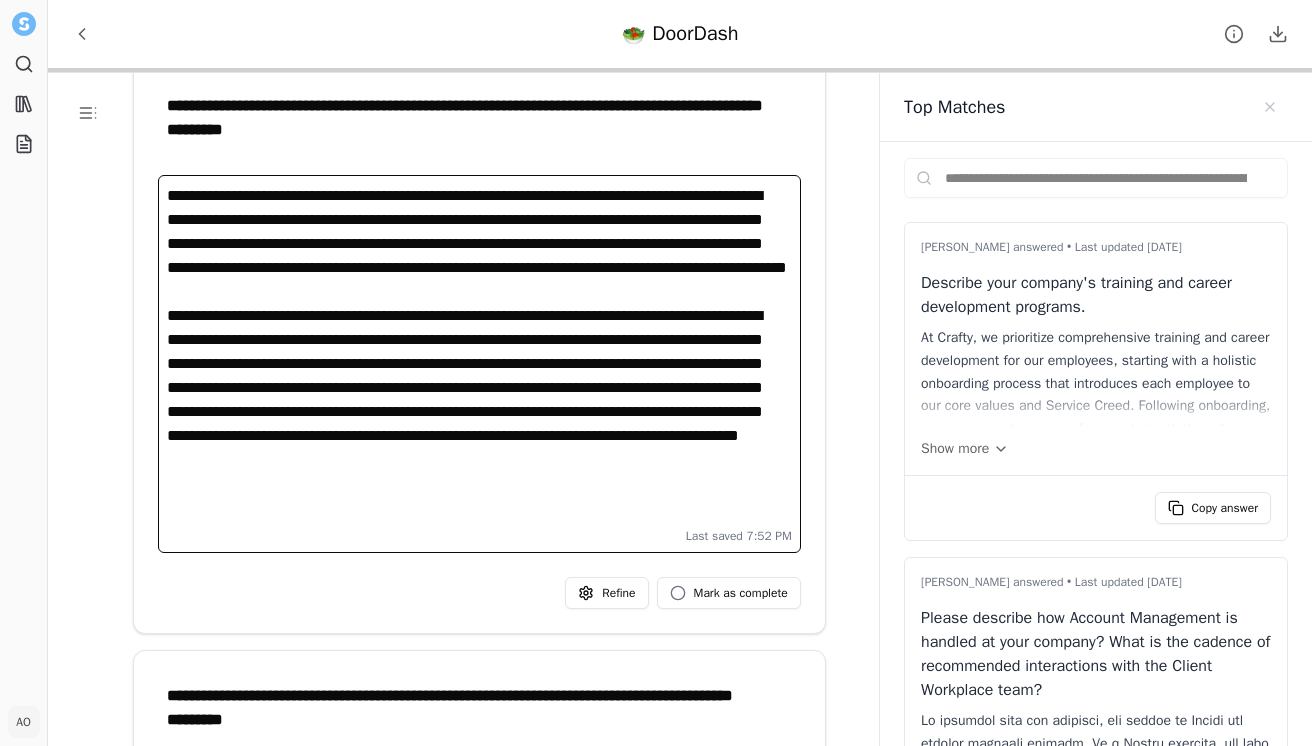 scroll, scrollTop: 669, scrollLeft: 0, axis: vertical 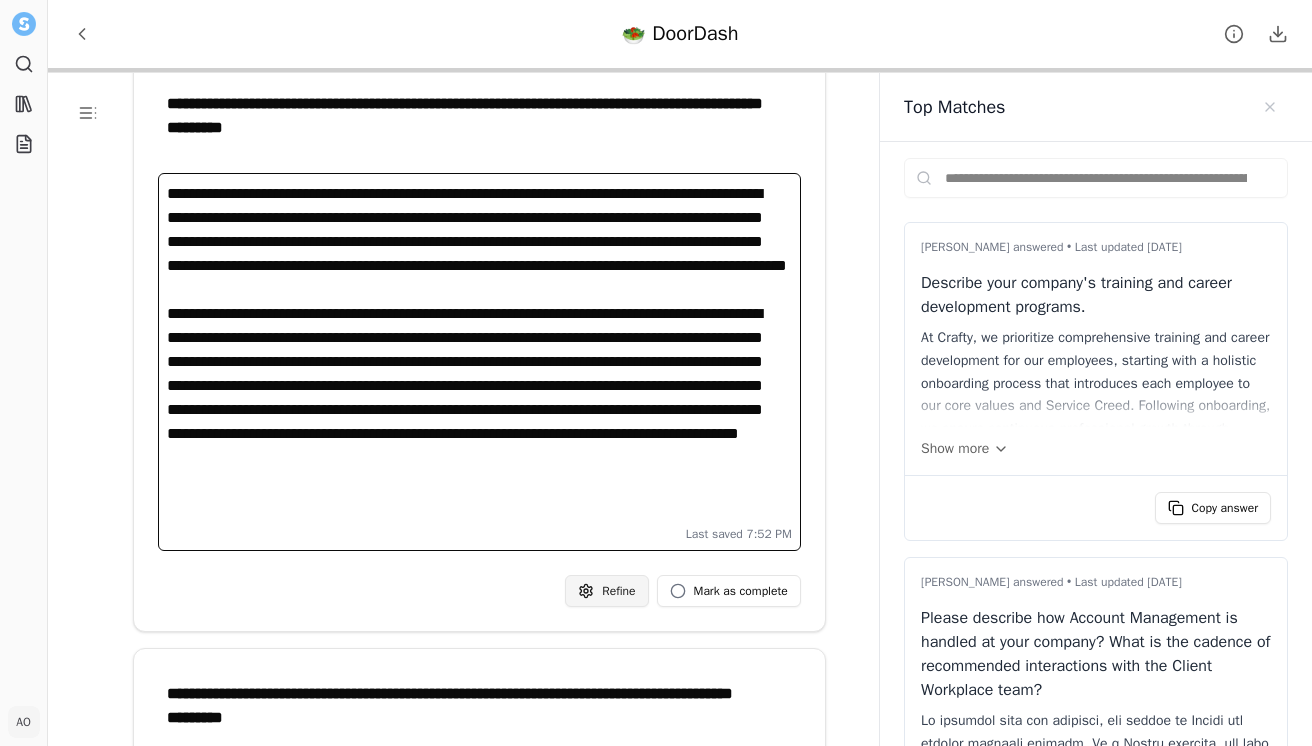 click on "**********" at bounding box center (656, 373) 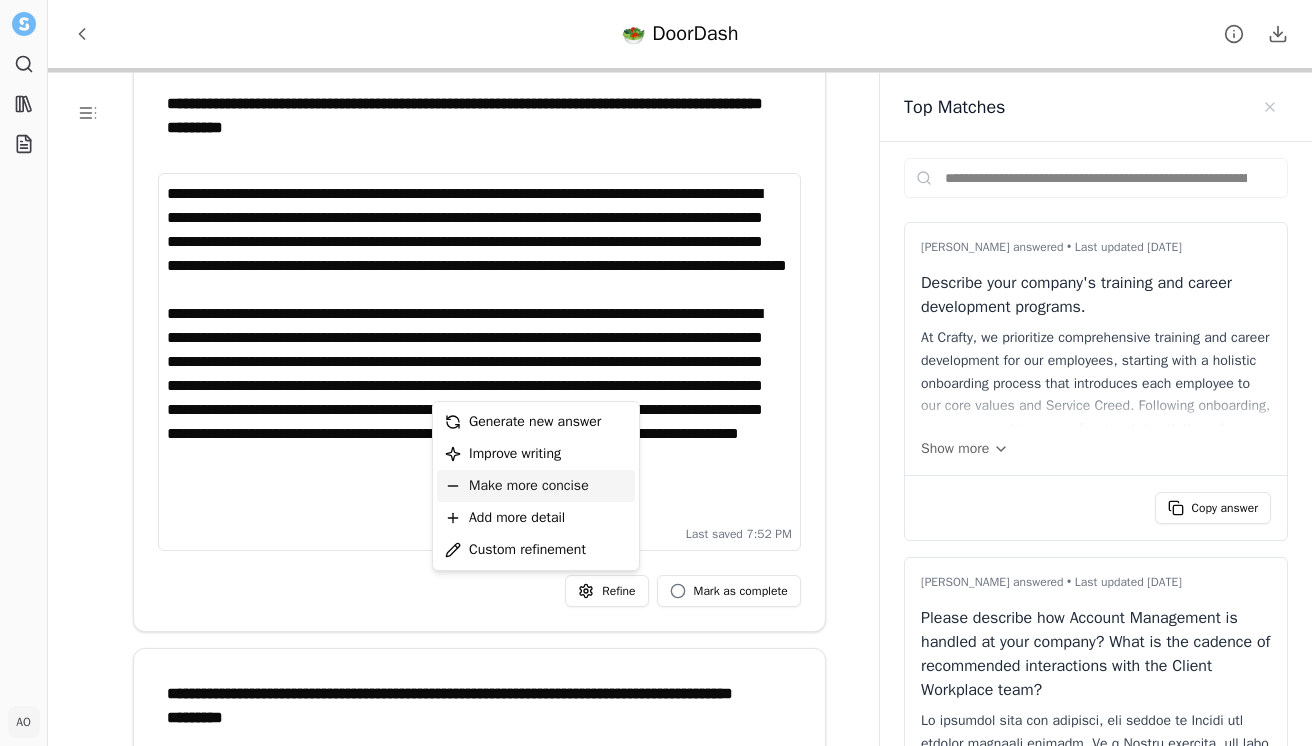 click on "Make more concise" at bounding box center [536, 486] 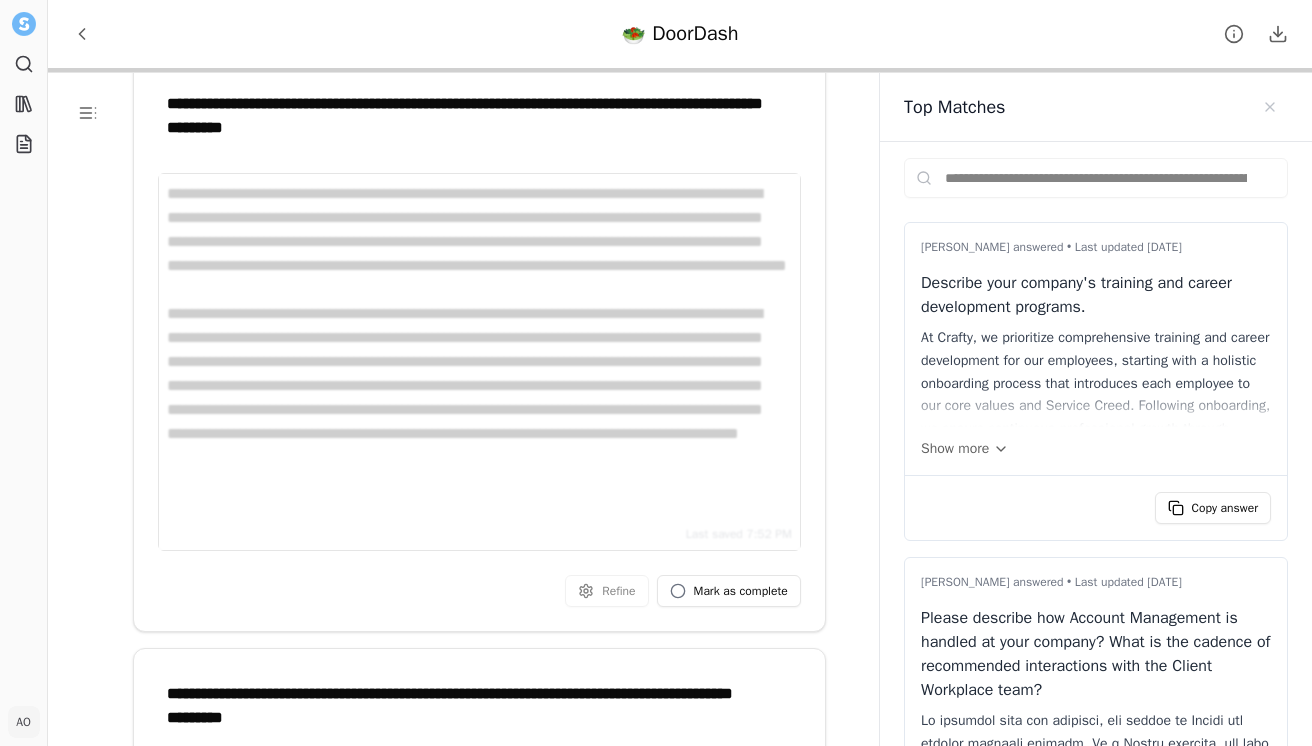scroll, scrollTop: 652, scrollLeft: 0, axis: vertical 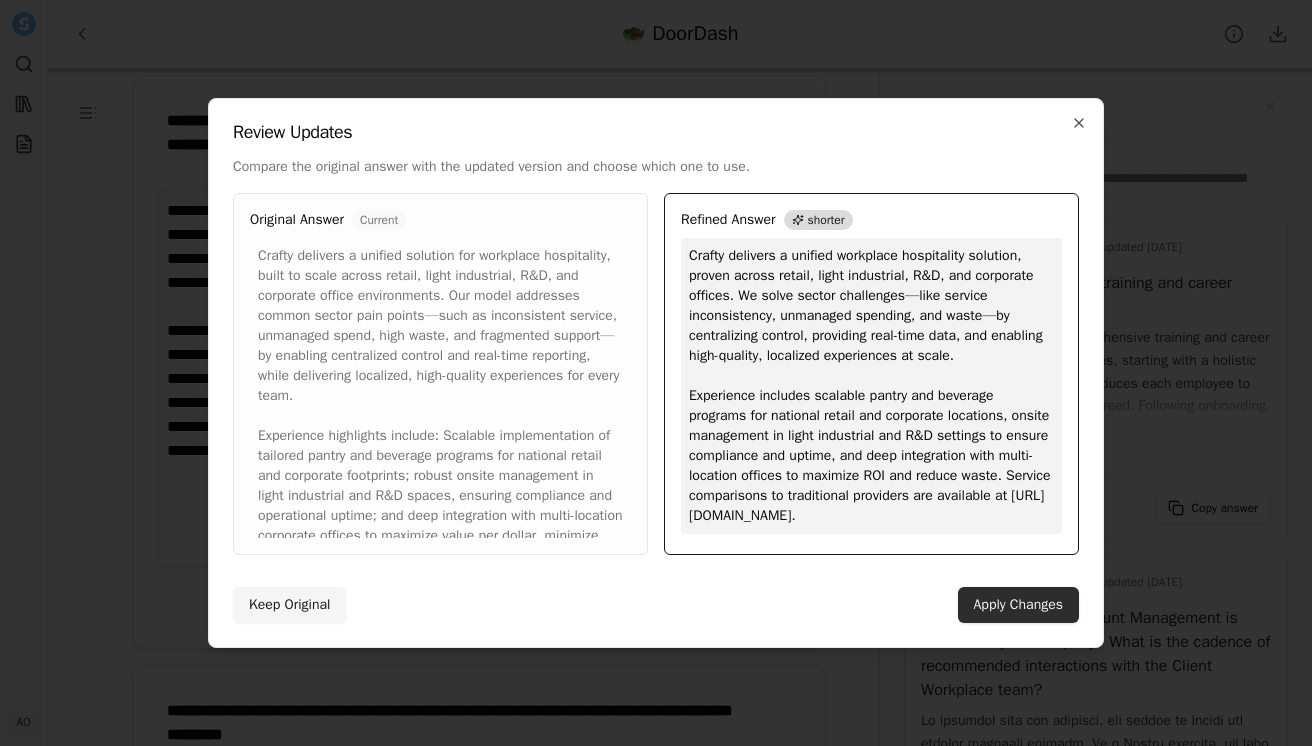 click on "Apply Changes" at bounding box center [1018, 605] 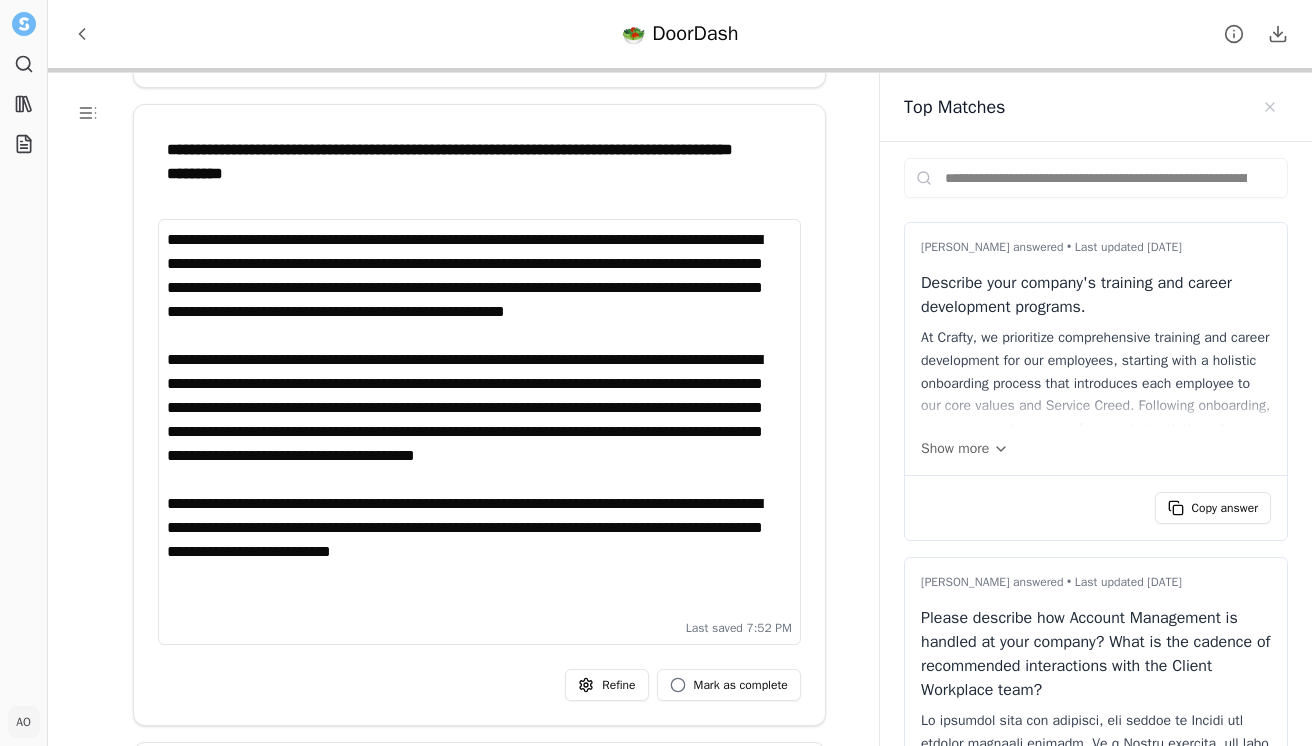 scroll, scrollTop: 1114, scrollLeft: 0, axis: vertical 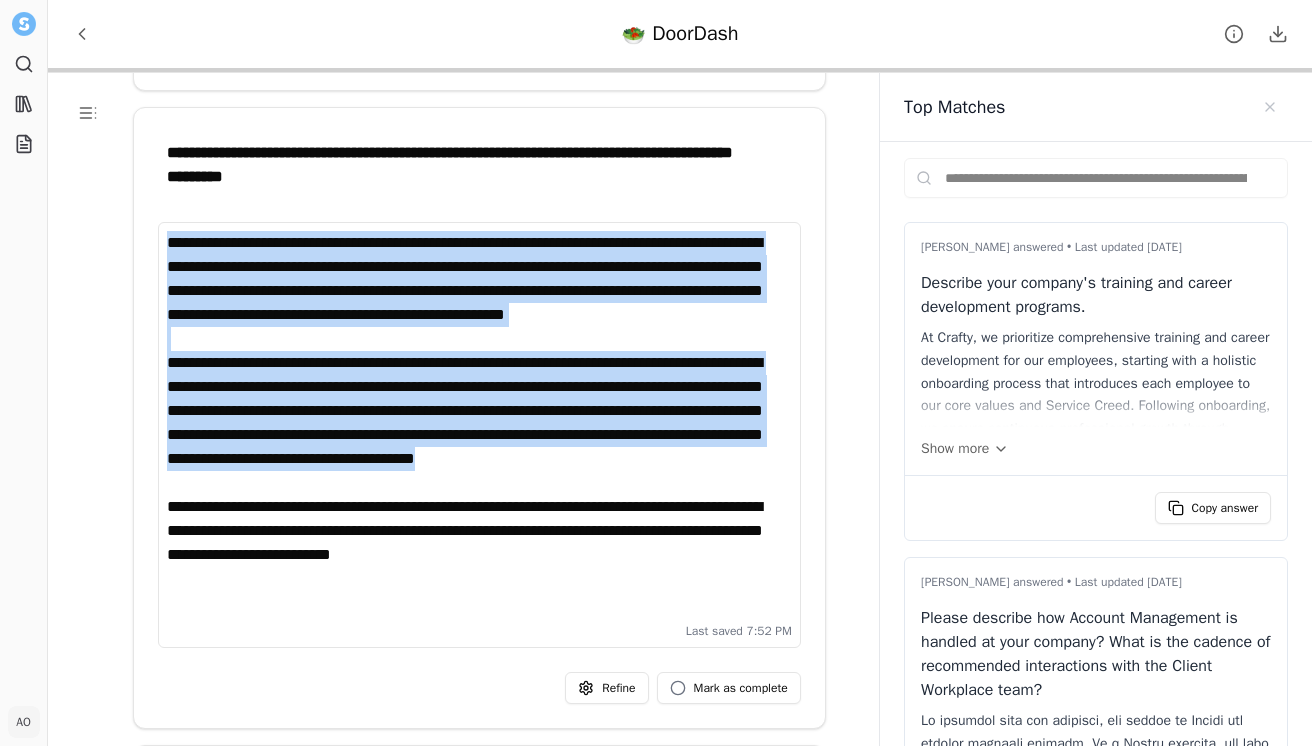 drag, startPoint x: 379, startPoint y: 510, endPoint x: 170, endPoint y: 249, distance: 334.36807 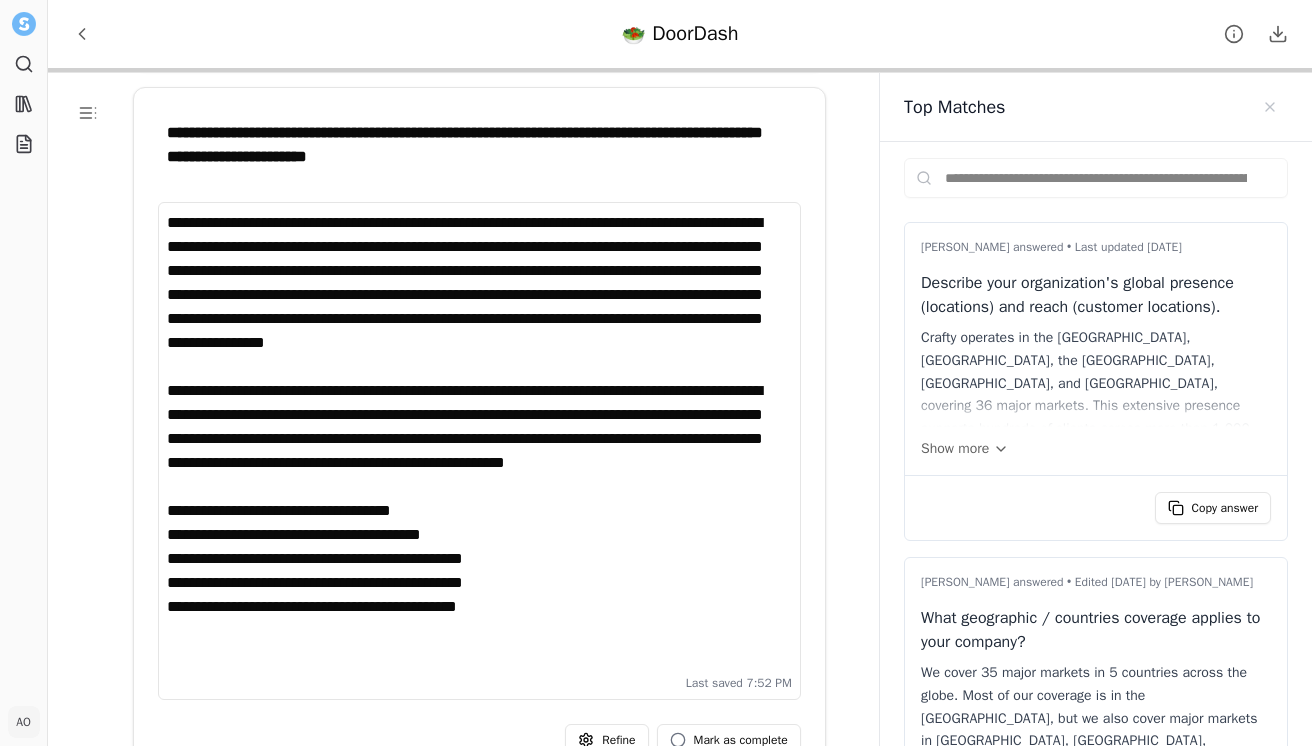 scroll, scrollTop: 1775, scrollLeft: 0, axis: vertical 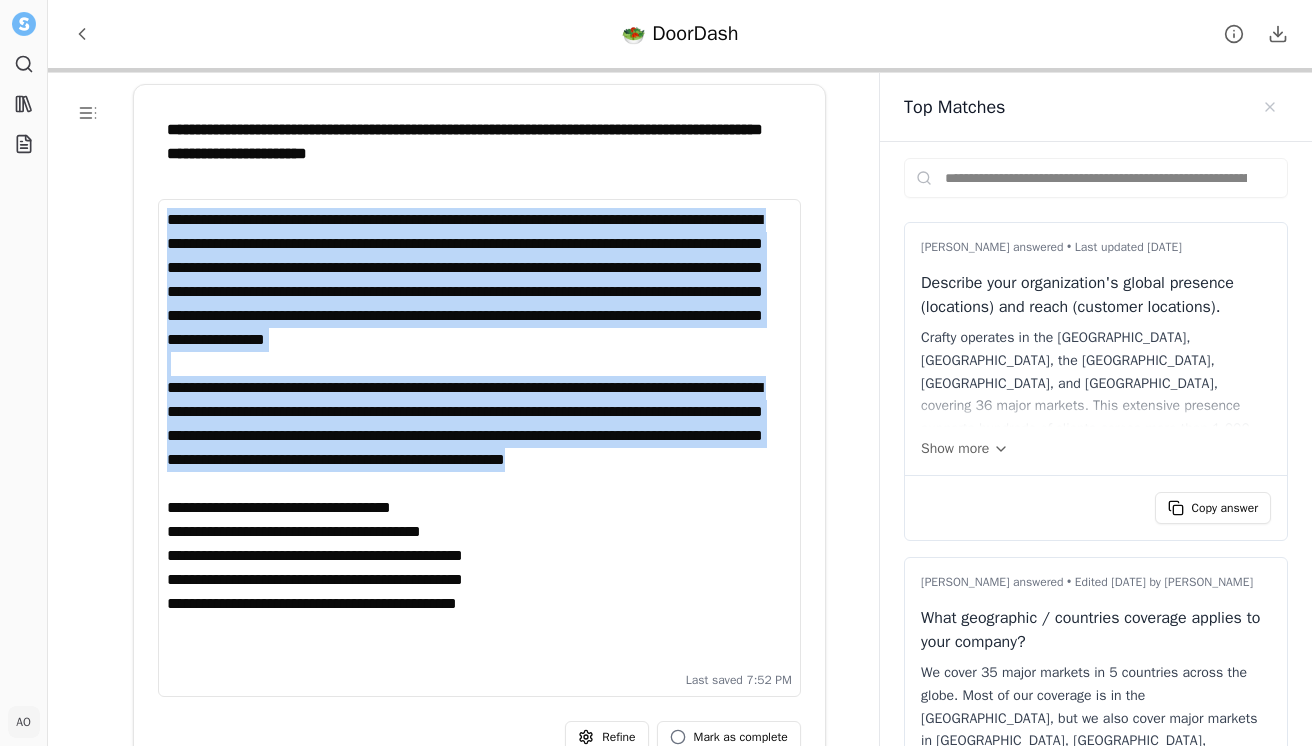 drag, startPoint x: 447, startPoint y: 510, endPoint x: 155, endPoint y: 216, distance: 414.36697 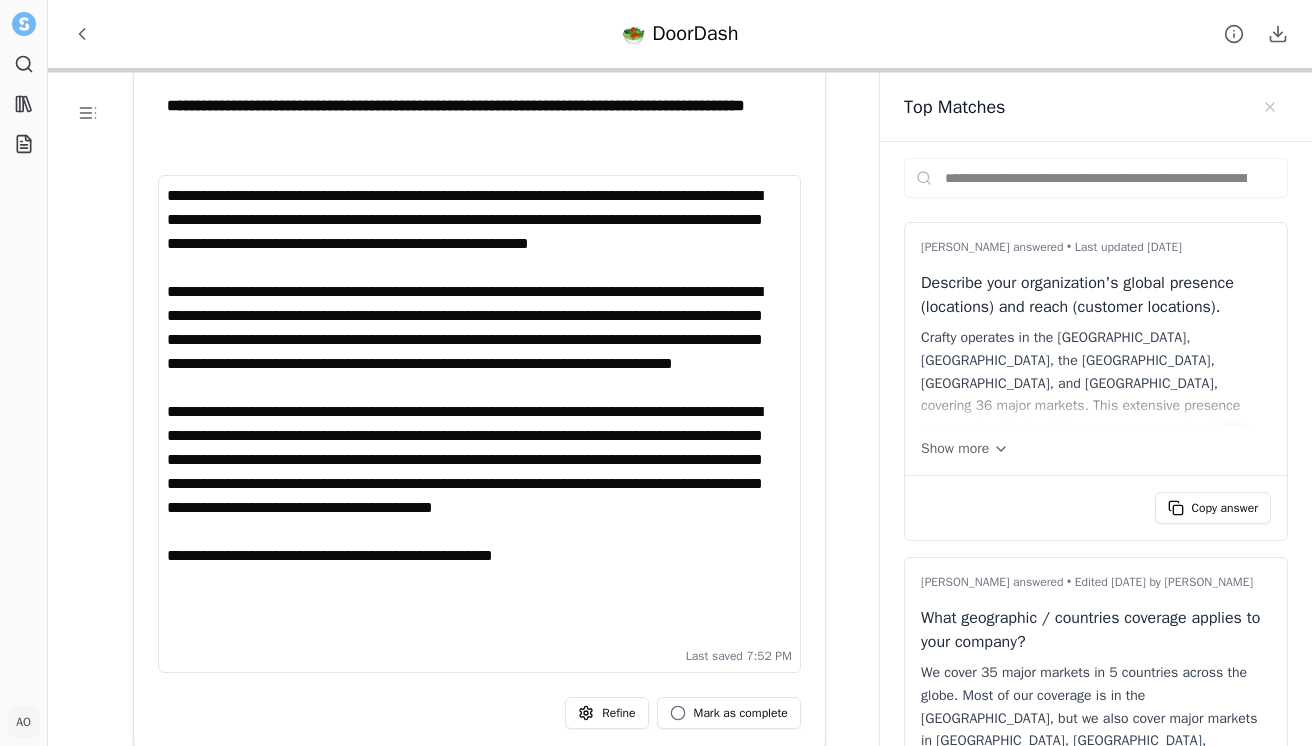 scroll, scrollTop: 2505, scrollLeft: 0, axis: vertical 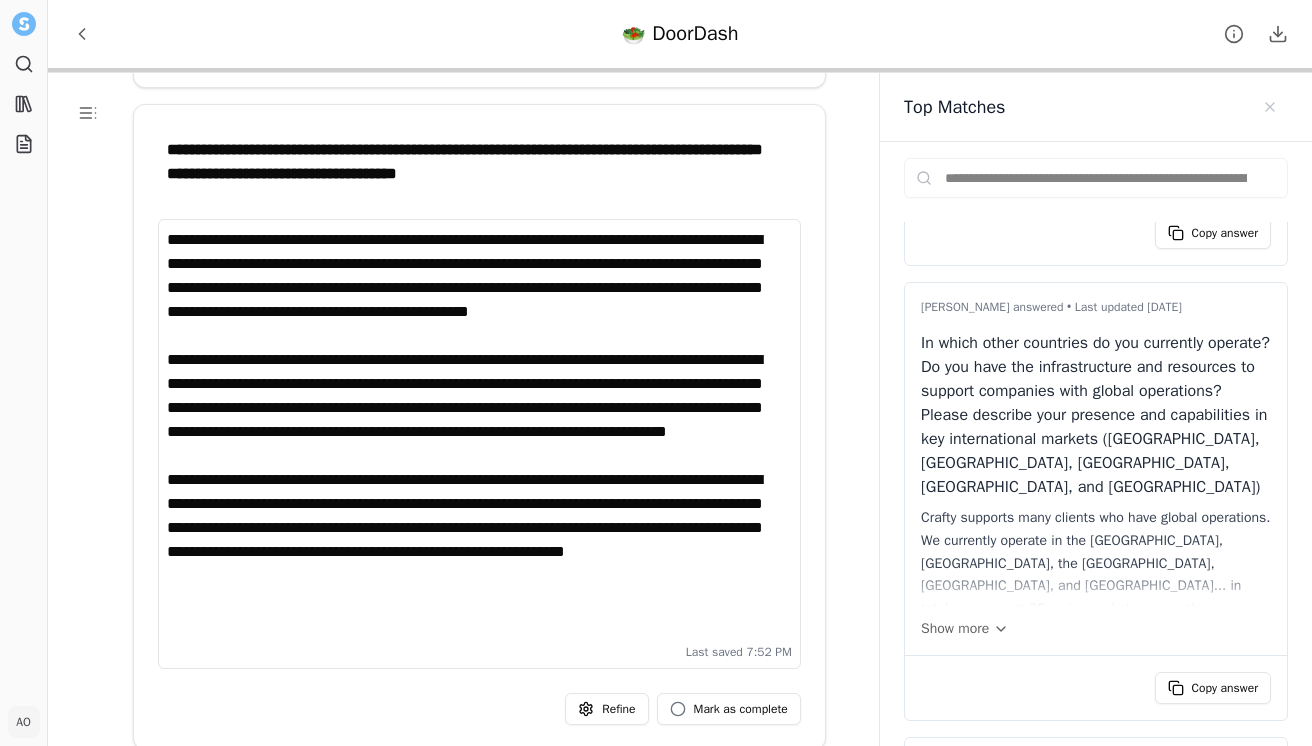 click on "**********" at bounding box center (479, 432) 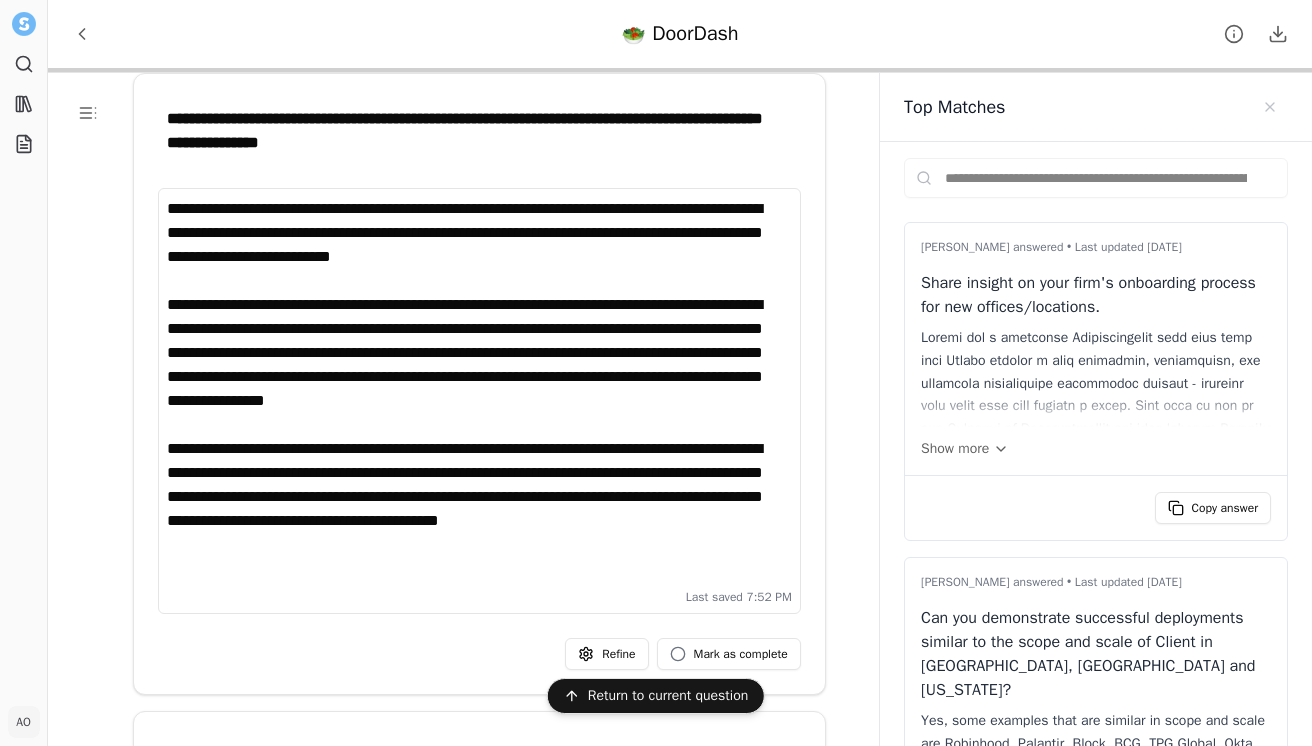 scroll, scrollTop: 4552, scrollLeft: 0, axis: vertical 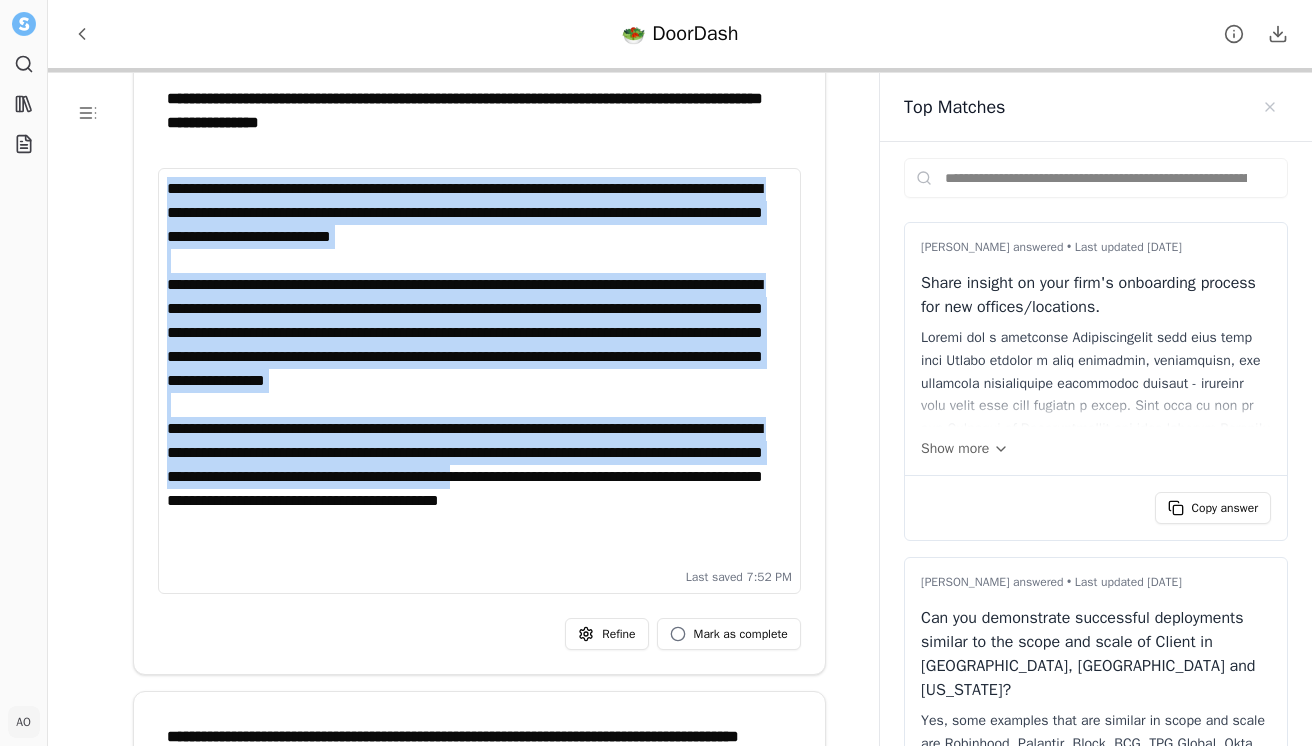 drag, startPoint x: 256, startPoint y: 527, endPoint x: 159, endPoint y: 191, distance: 349.7213 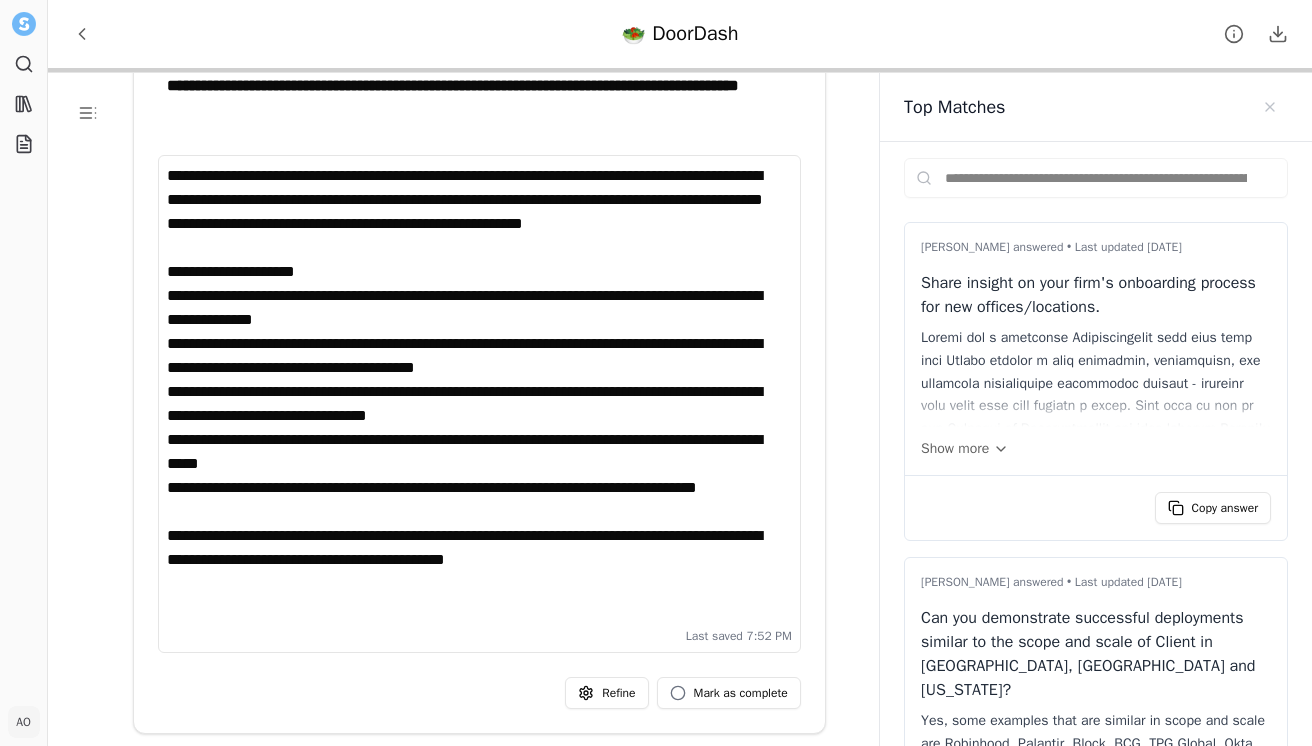 scroll, scrollTop: 5212, scrollLeft: 0, axis: vertical 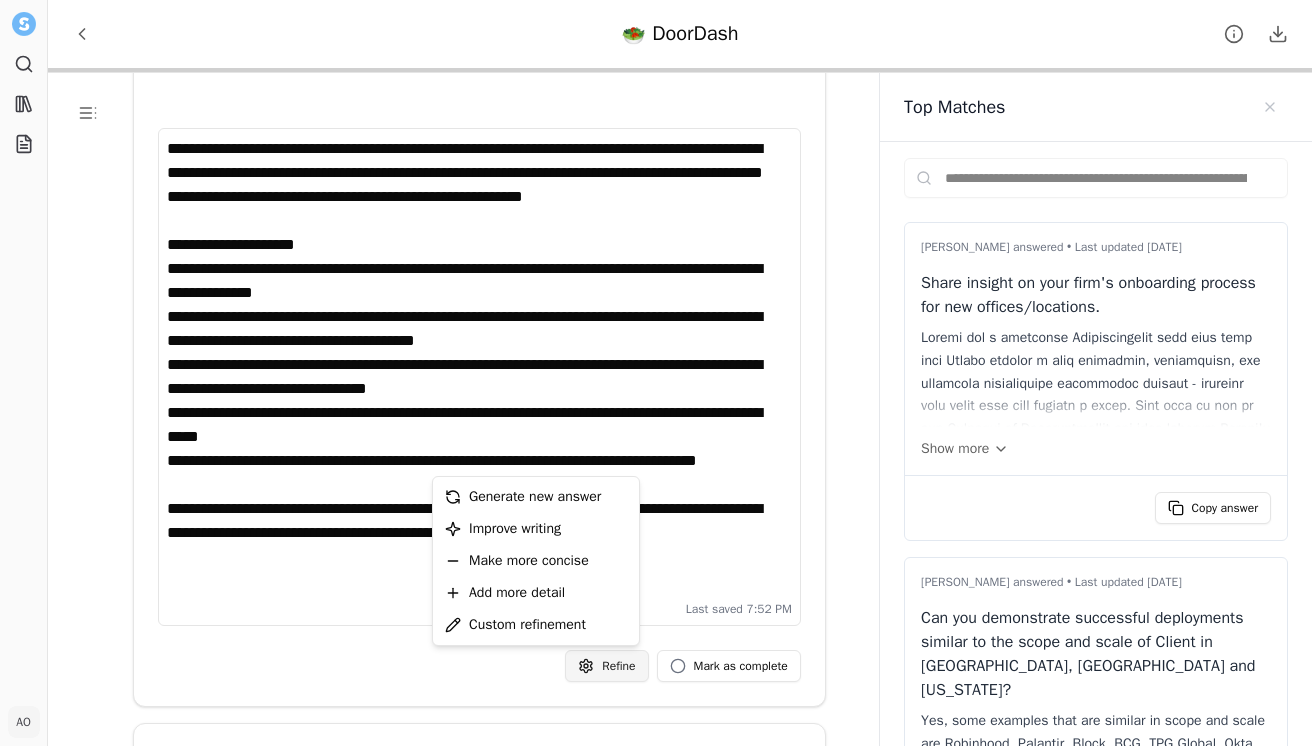 click on "**********" at bounding box center (656, 373) 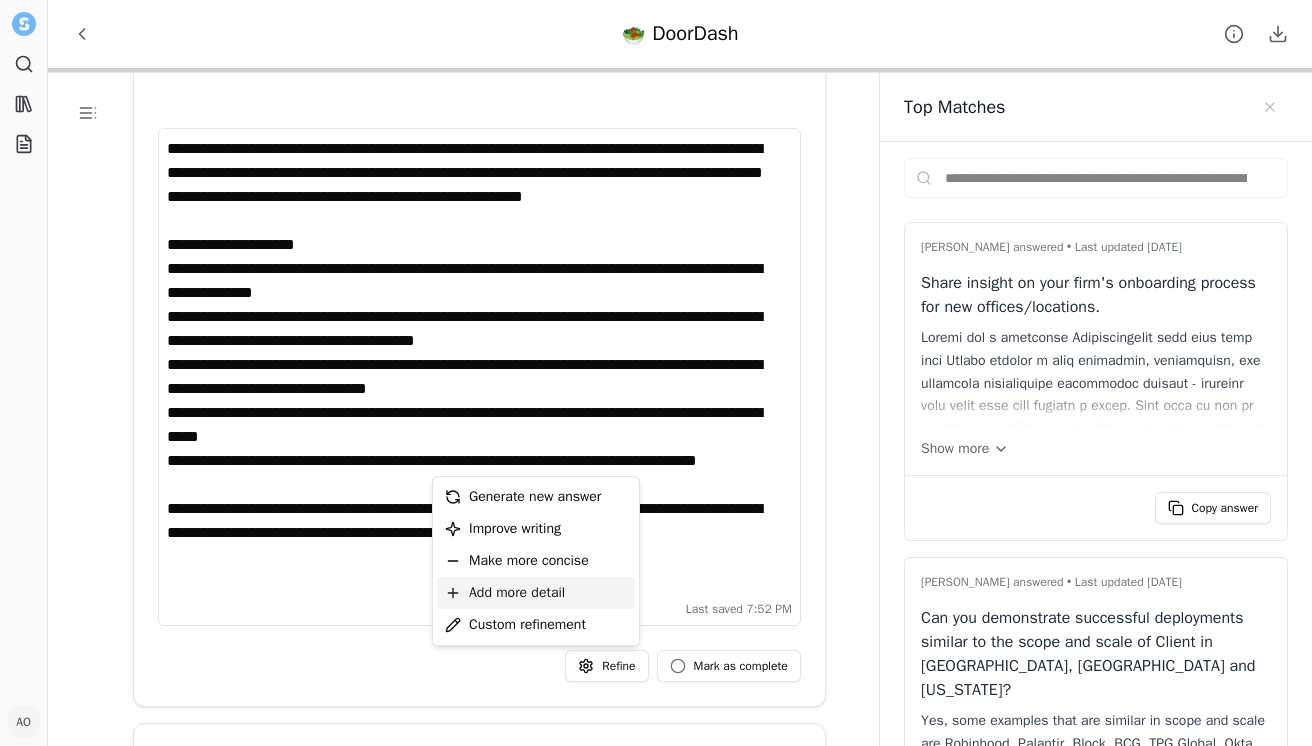 click on "Add more detail" at bounding box center [517, 593] 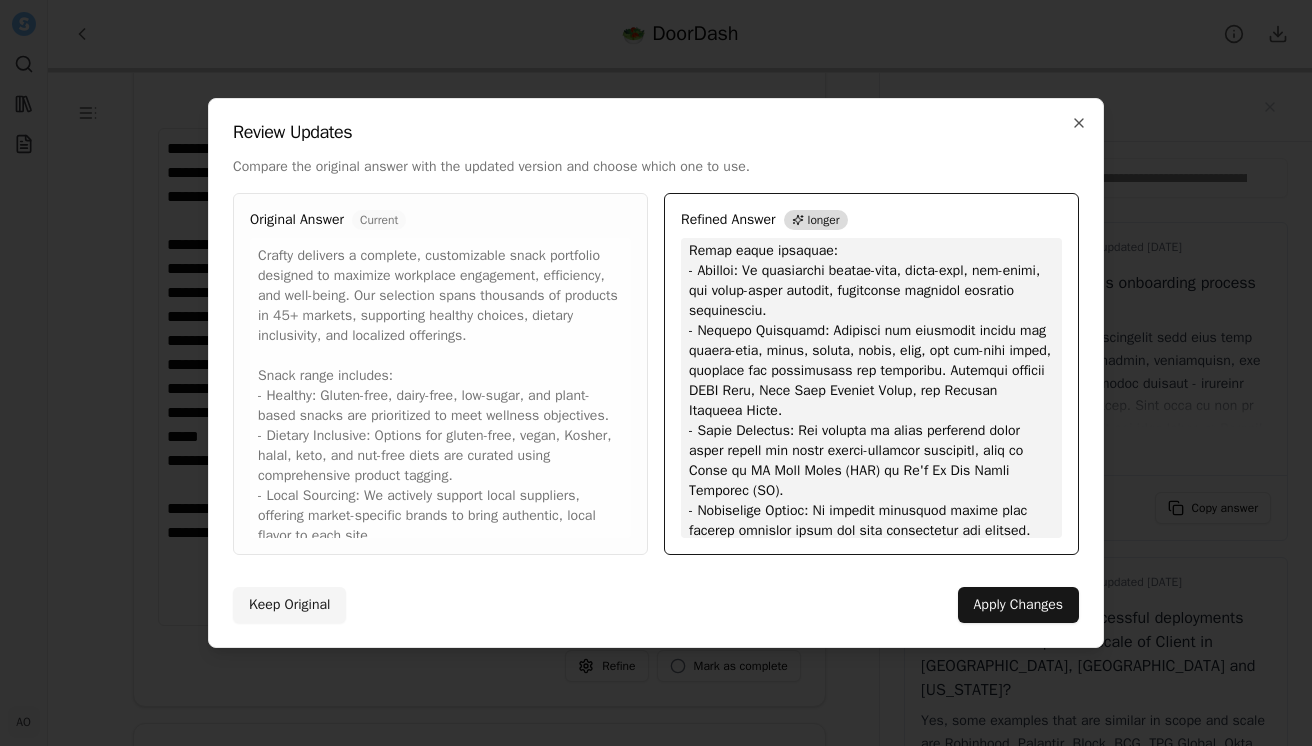 scroll, scrollTop: 144, scrollLeft: 0, axis: vertical 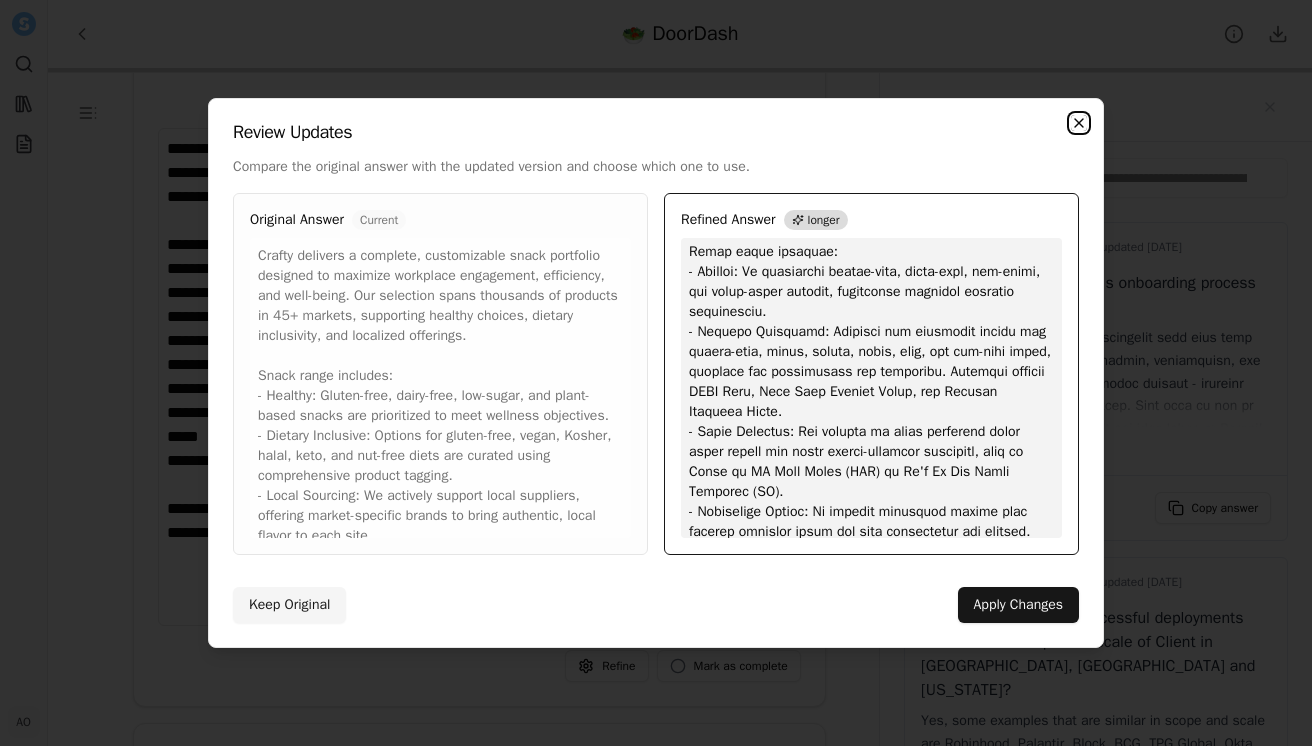 click 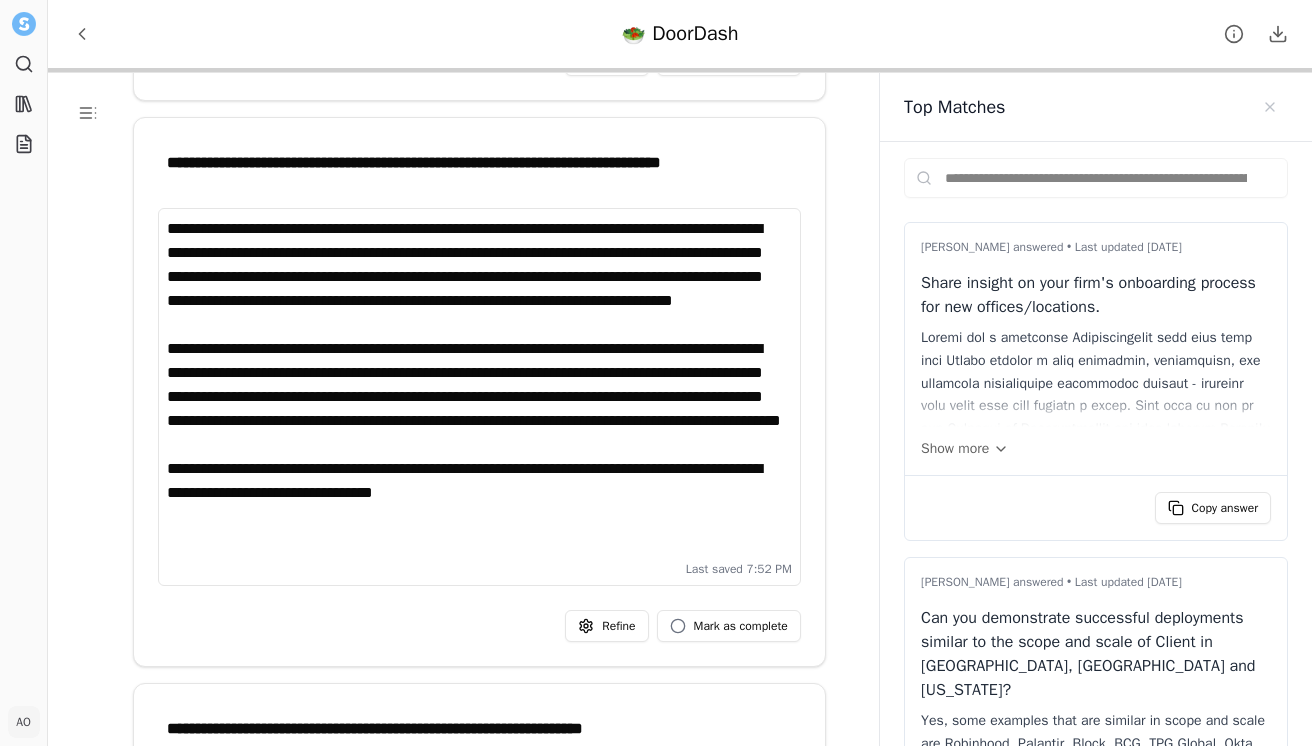 scroll, scrollTop: 5832, scrollLeft: 0, axis: vertical 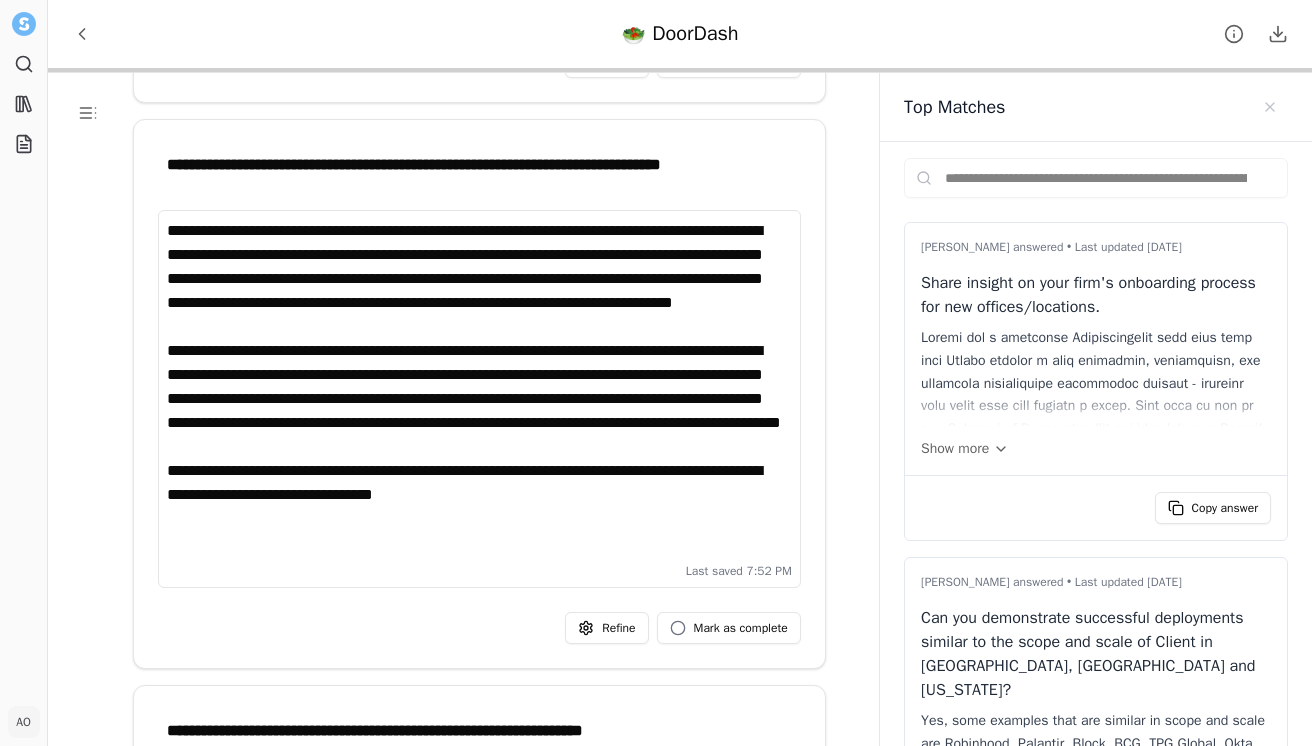 click on "**********" at bounding box center [479, 387] 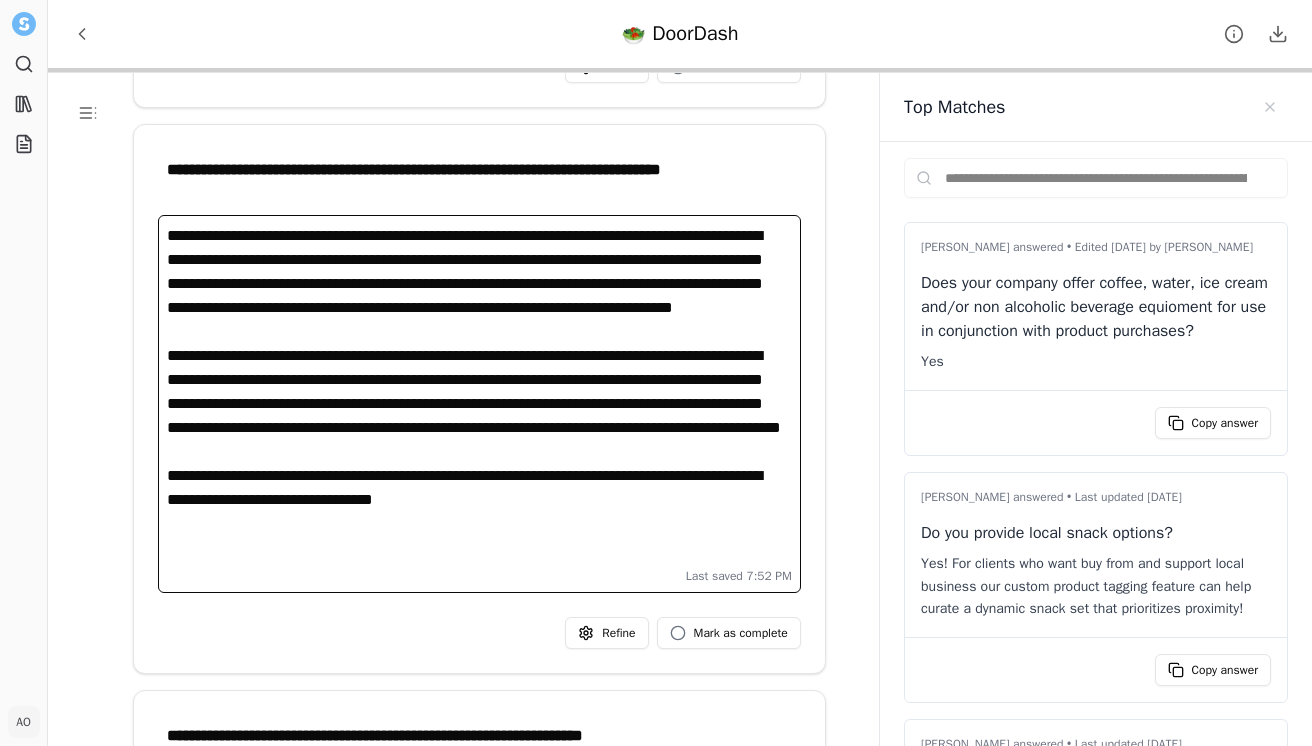 scroll, scrollTop: 5825, scrollLeft: 0, axis: vertical 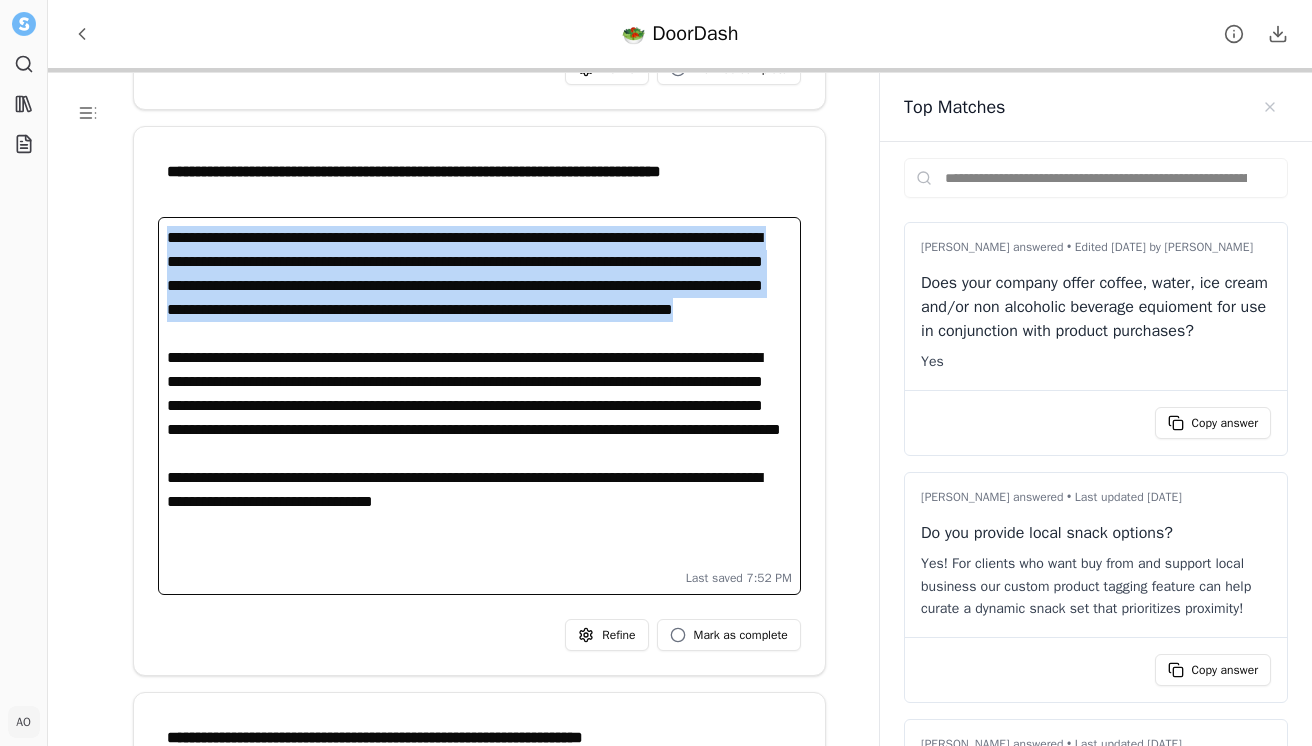 drag, startPoint x: 622, startPoint y: 337, endPoint x: 162, endPoint y: 239, distance: 470.3233 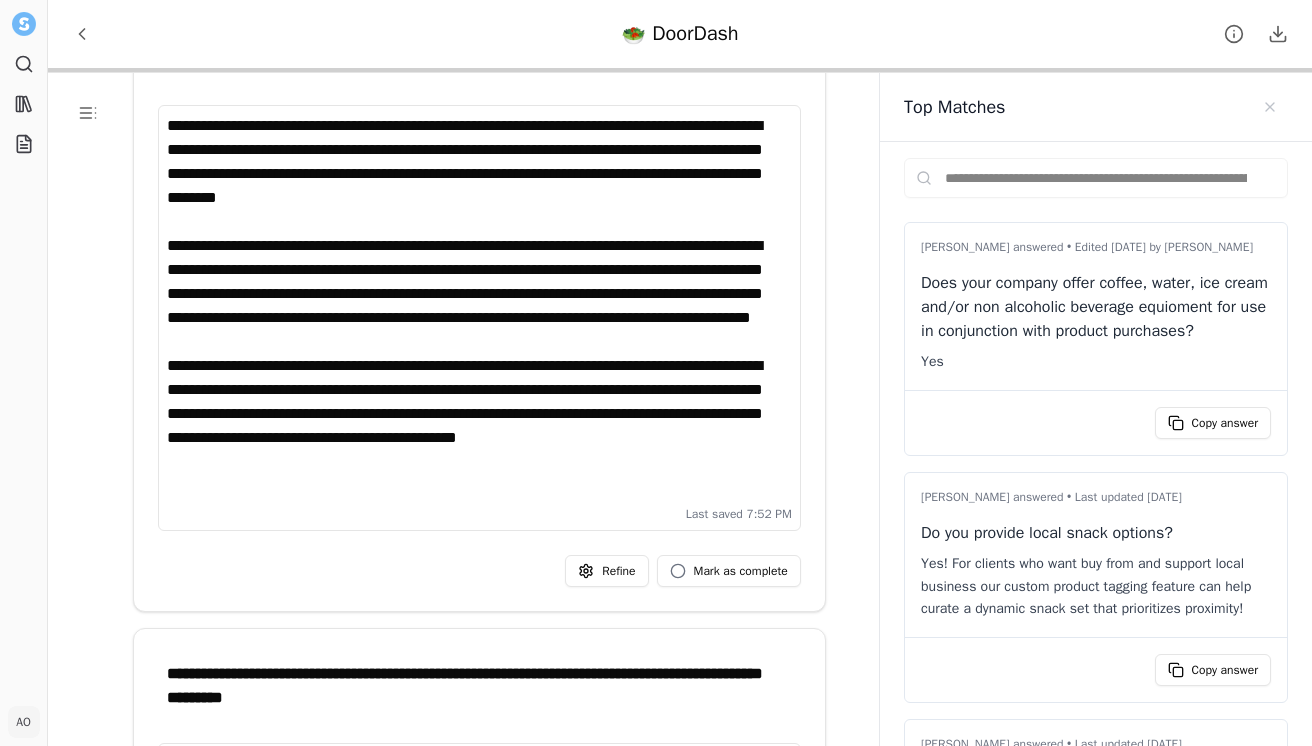 scroll, scrollTop: 0, scrollLeft: 0, axis: both 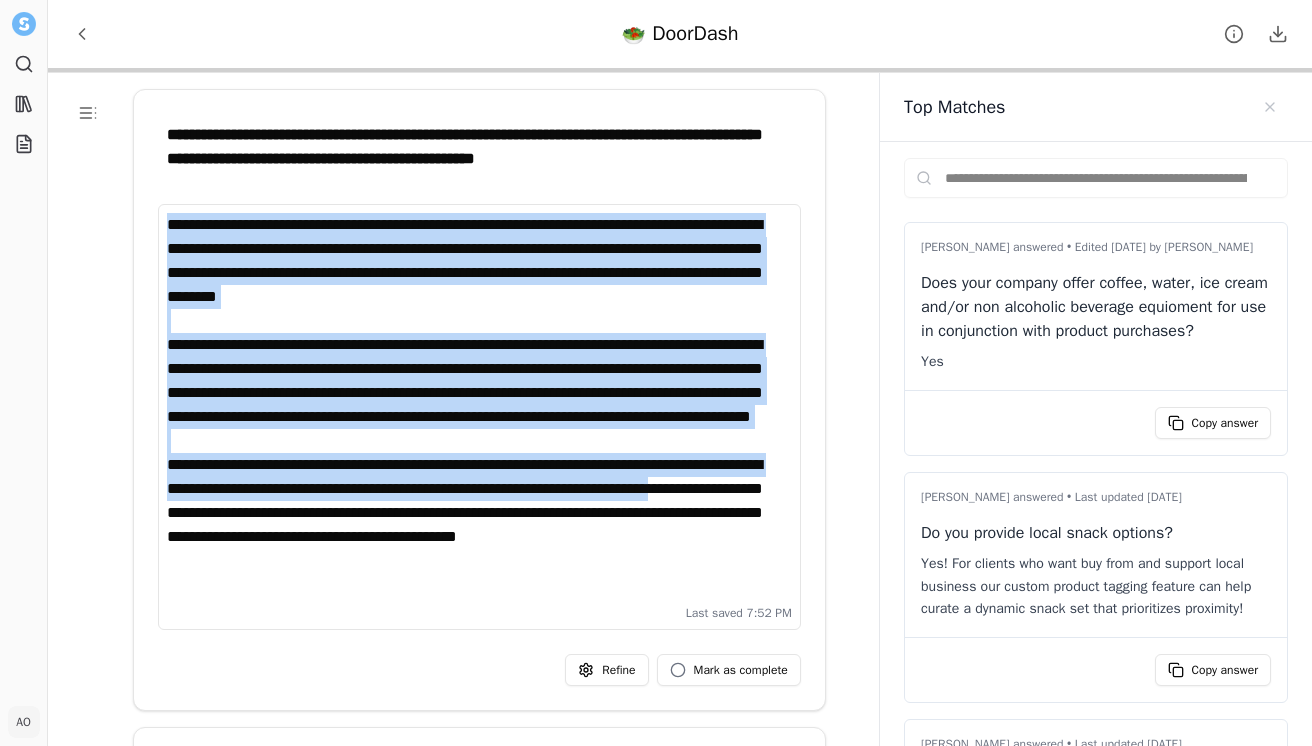 drag, startPoint x: 242, startPoint y: 538, endPoint x: 161, endPoint y: 226, distance: 322.343 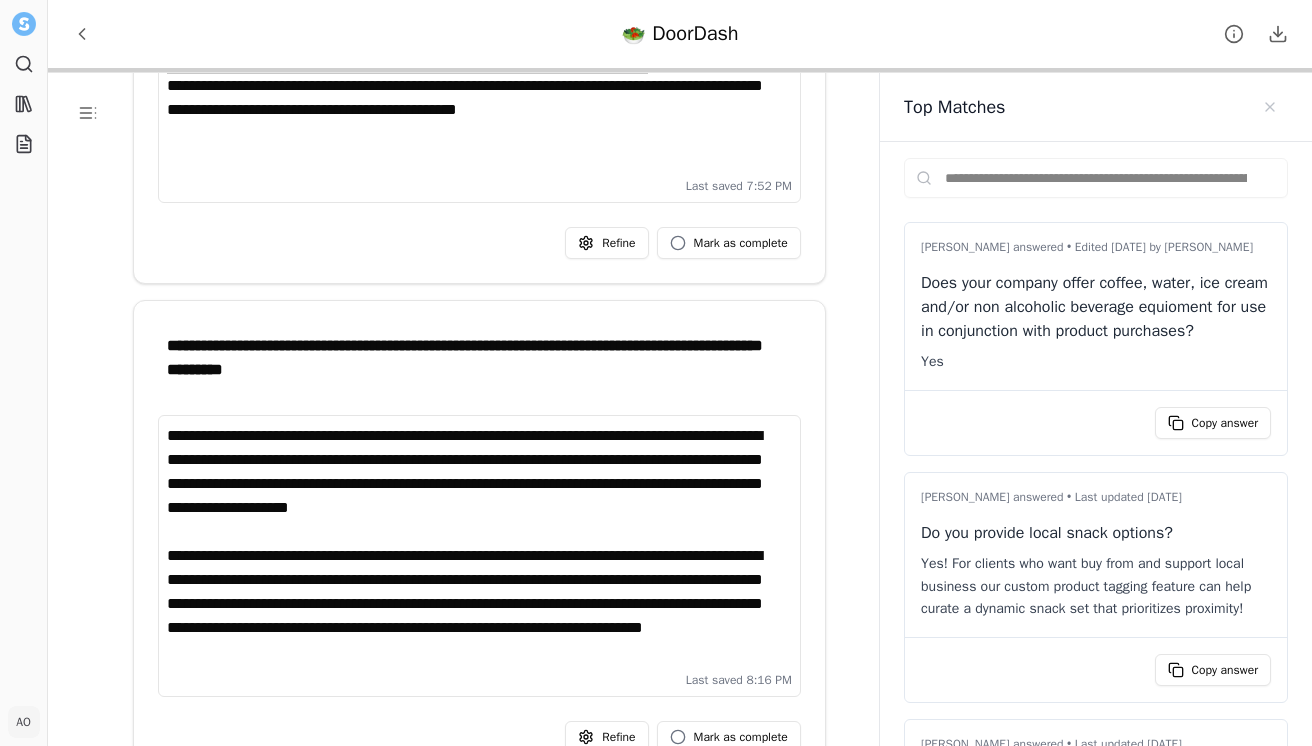 scroll, scrollTop: 582, scrollLeft: 0, axis: vertical 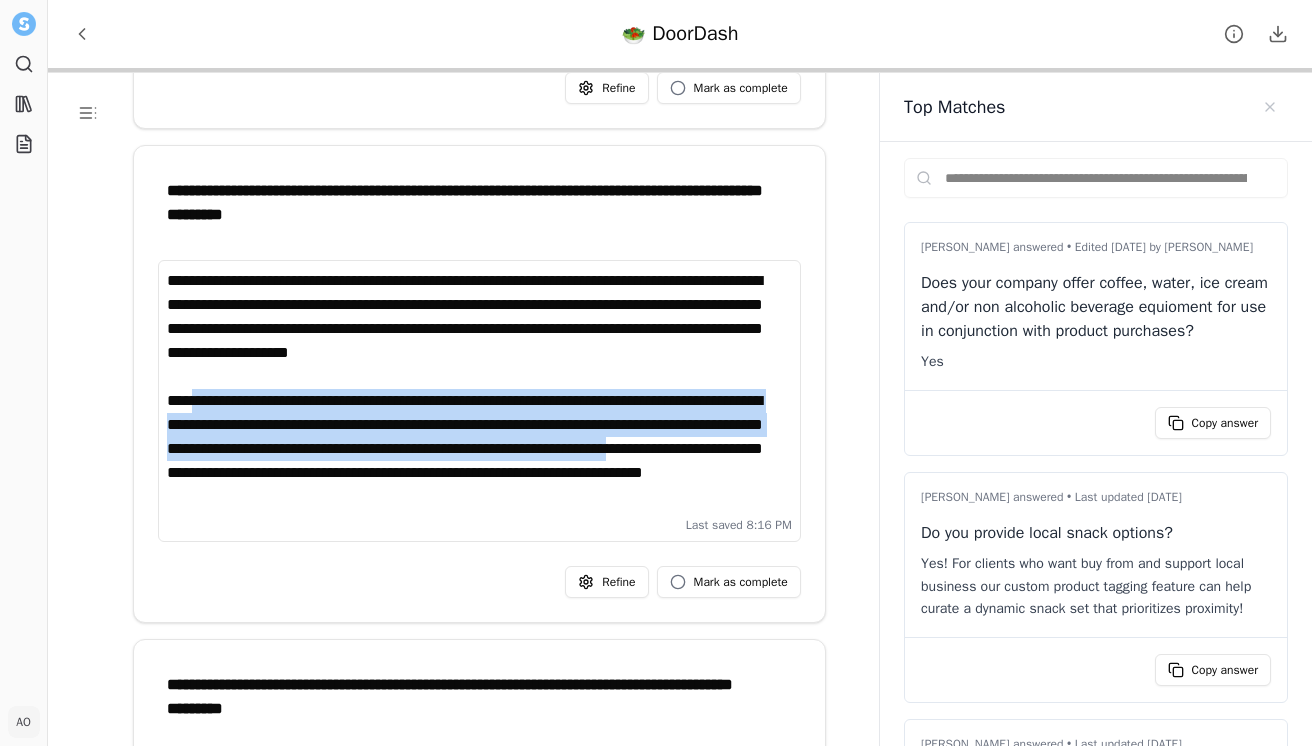 drag, startPoint x: 332, startPoint y: 470, endPoint x: 199, endPoint y: 391, distance: 154.69324 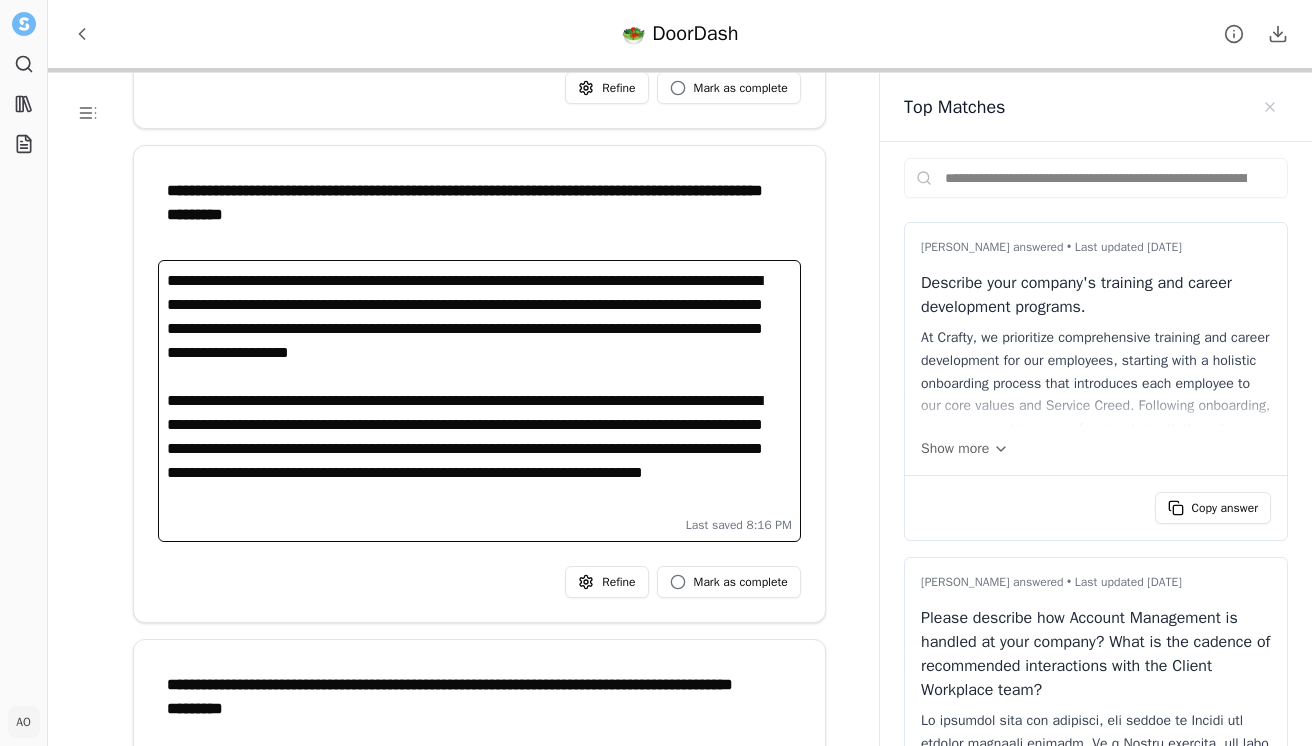 click on "**********" at bounding box center (479, 389) 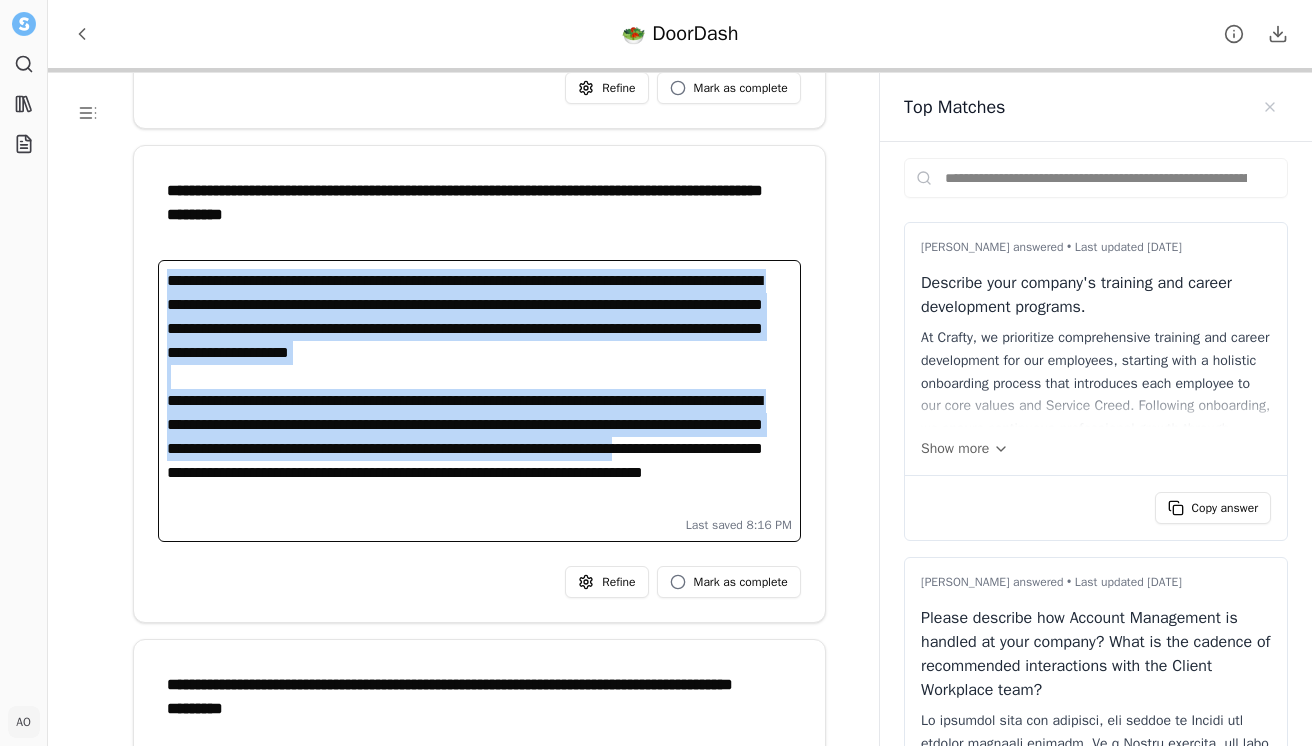 drag, startPoint x: 333, startPoint y: 471, endPoint x: 145, endPoint y: 246, distance: 293.2047 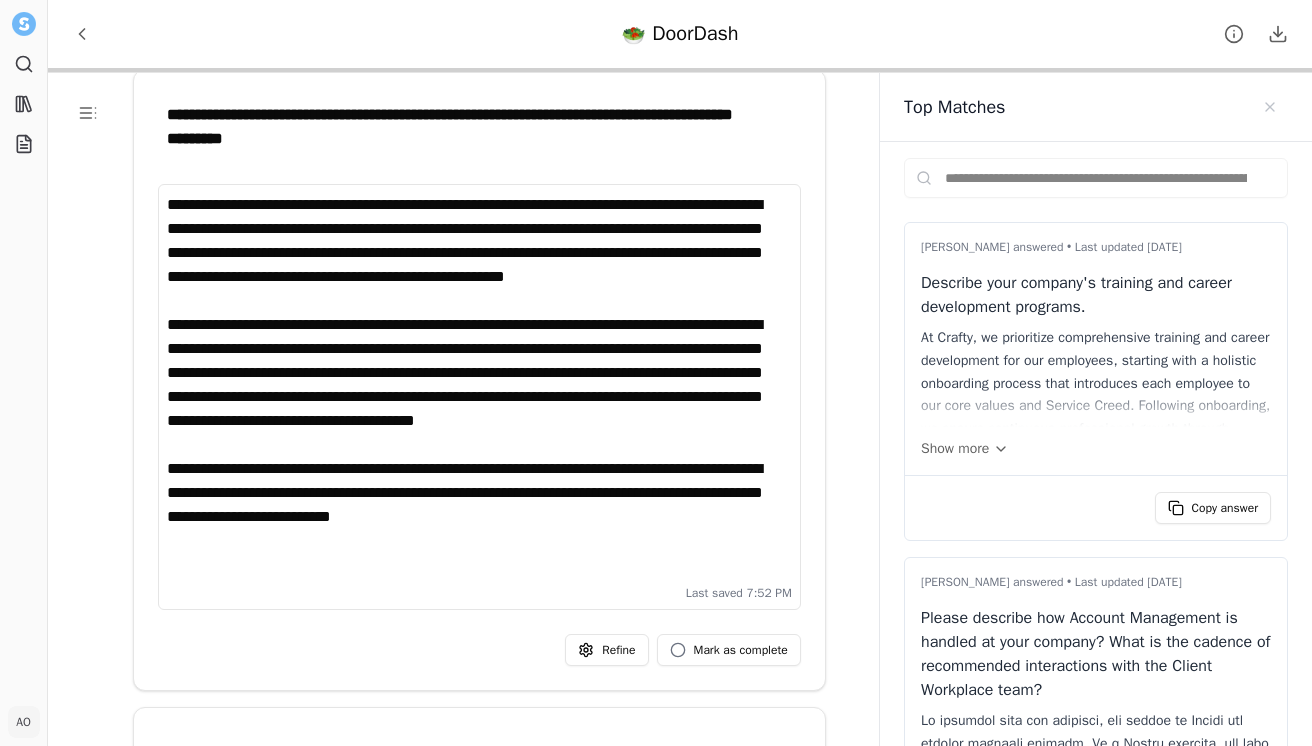 scroll, scrollTop: 1145, scrollLeft: 0, axis: vertical 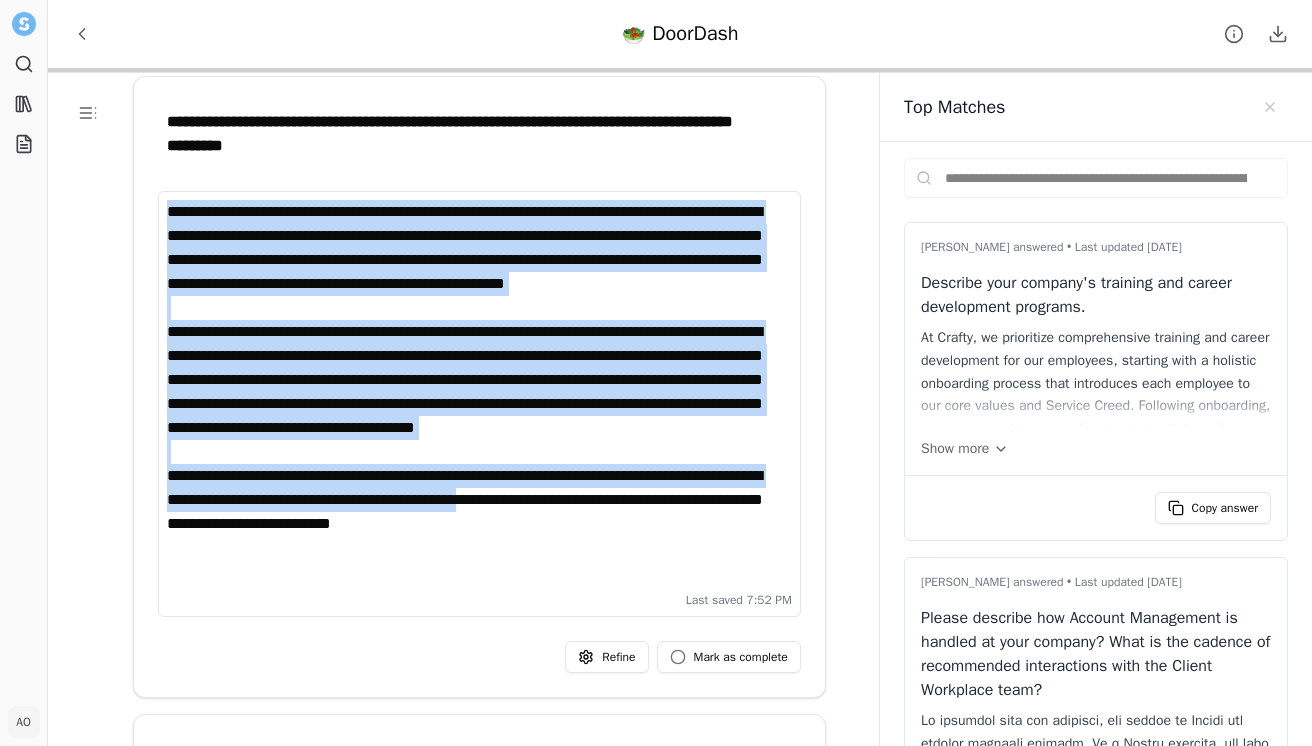 drag, startPoint x: 652, startPoint y: 551, endPoint x: 164, endPoint y: 214, distance: 593.05396 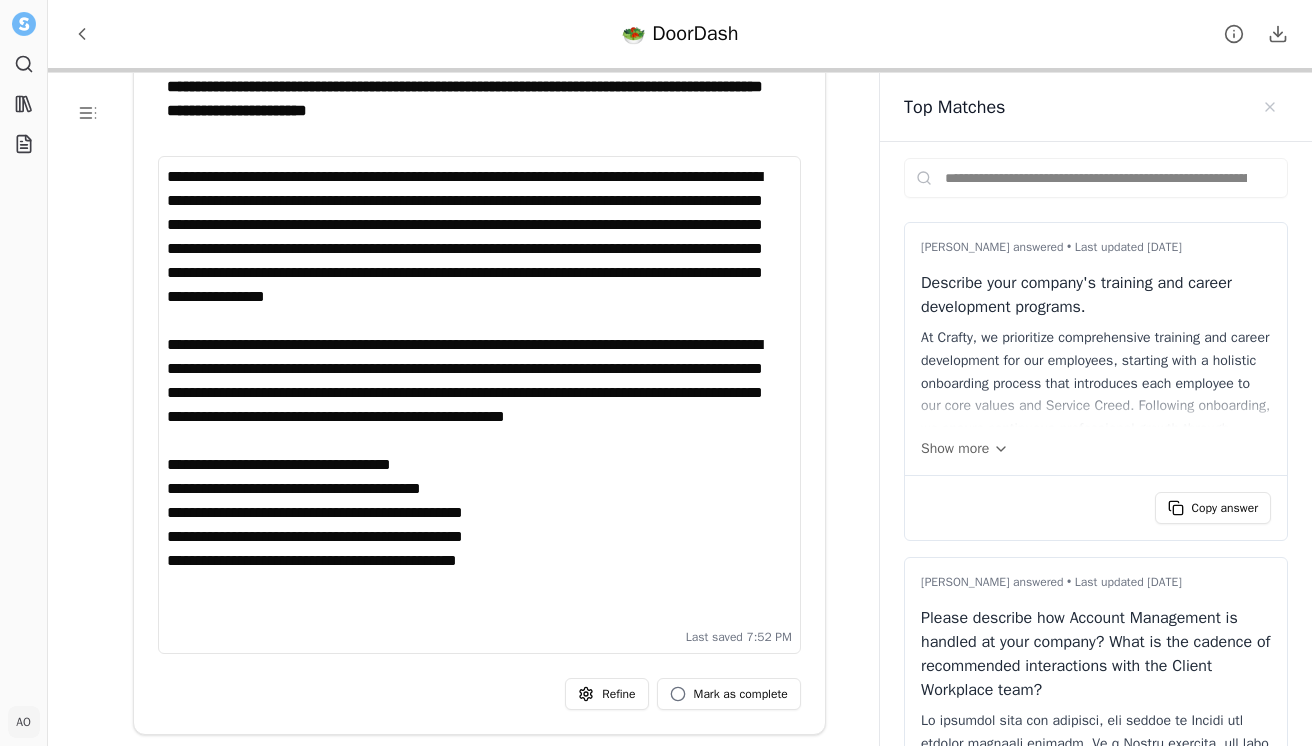 scroll, scrollTop: 1814, scrollLeft: 0, axis: vertical 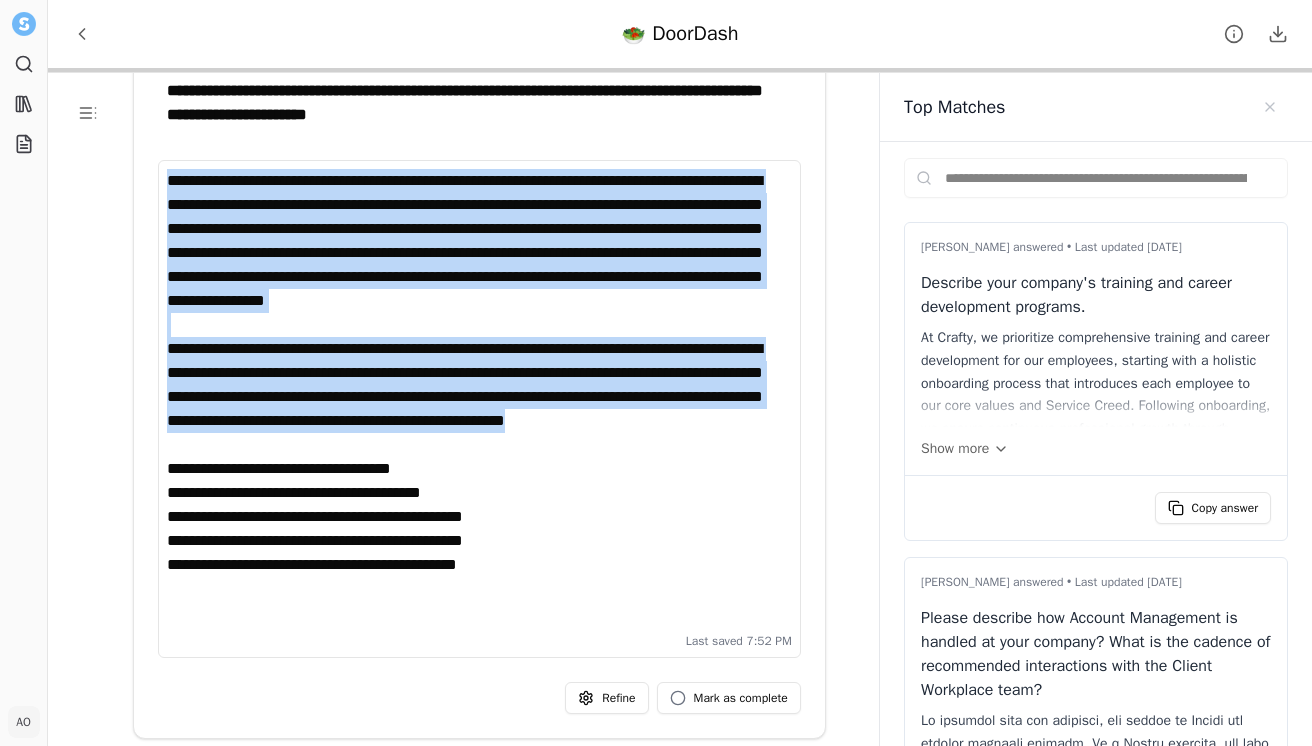drag, startPoint x: 450, startPoint y: 473, endPoint x: 150, endPoint y: 142, distance: 446.7225 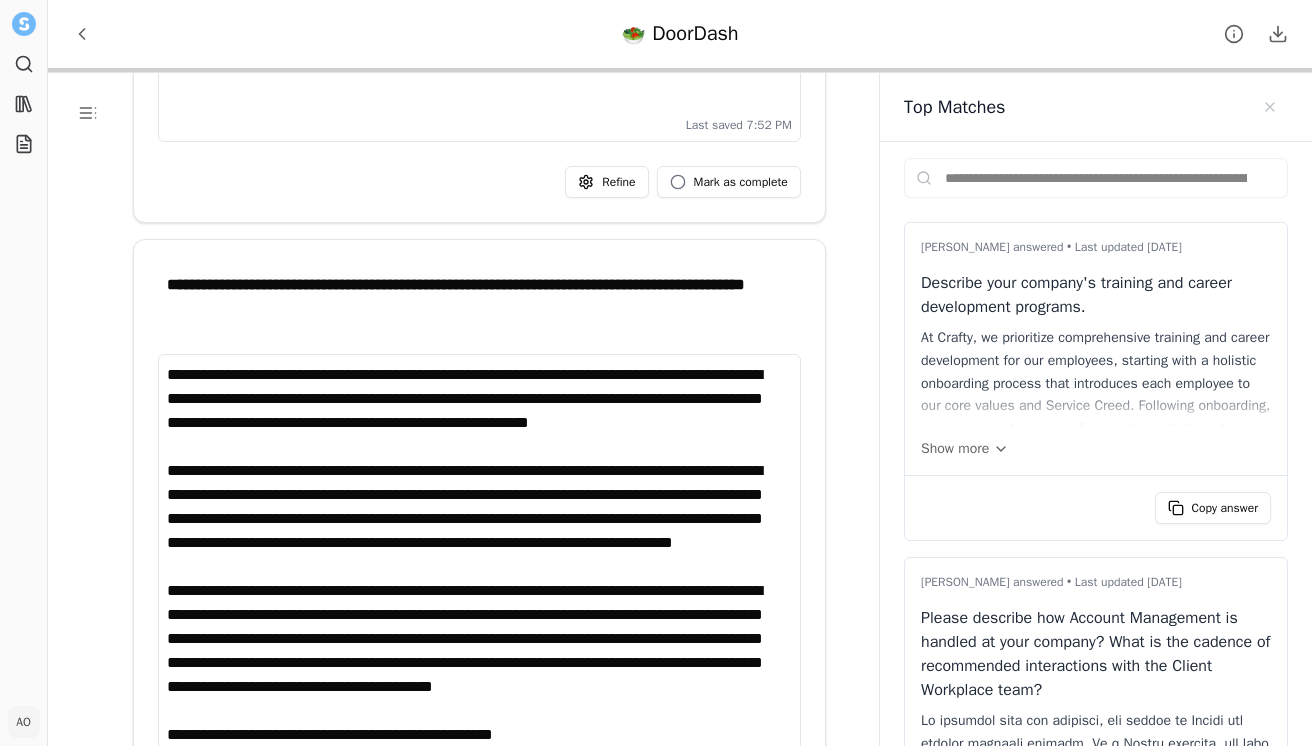 scroll, scrollTop: 2485, scrollLeft: 0, axis: vertical 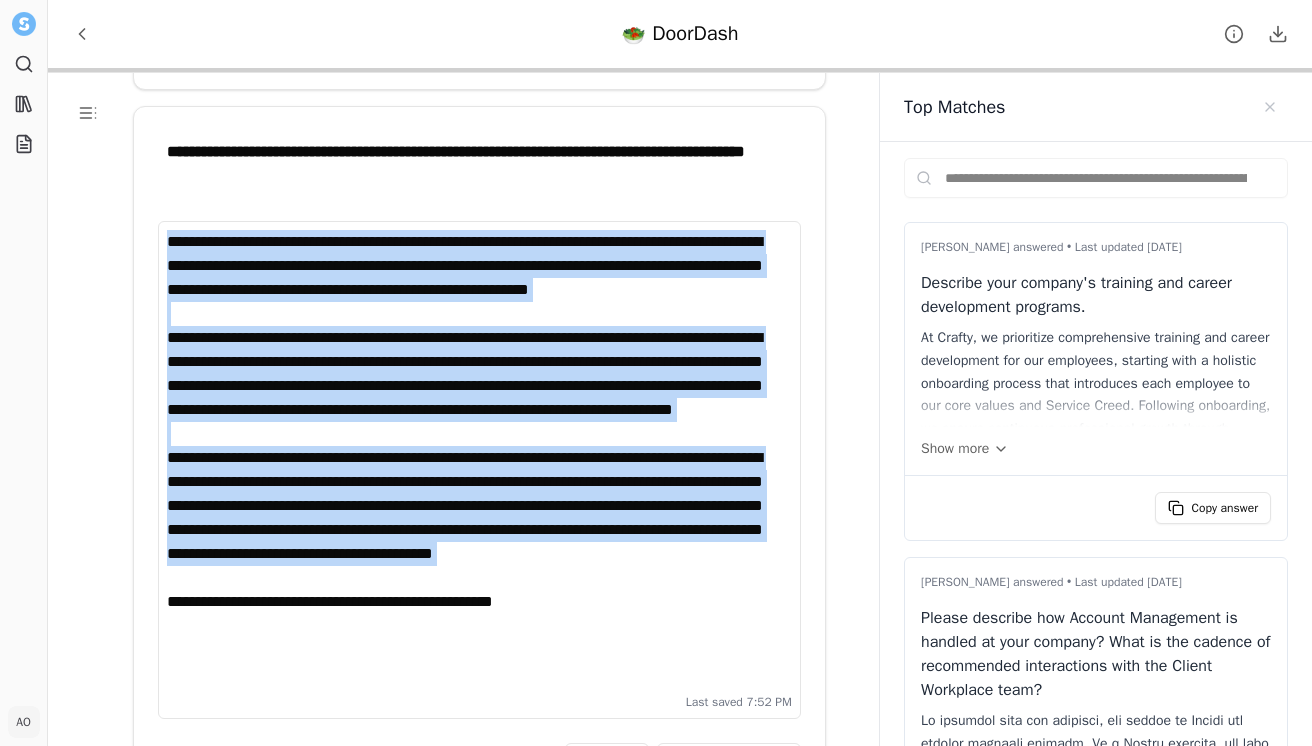drag, startPoint x: 587, startPoint y: 638, endPoint x: 170, endPoint y: 244, distance: 573.69415 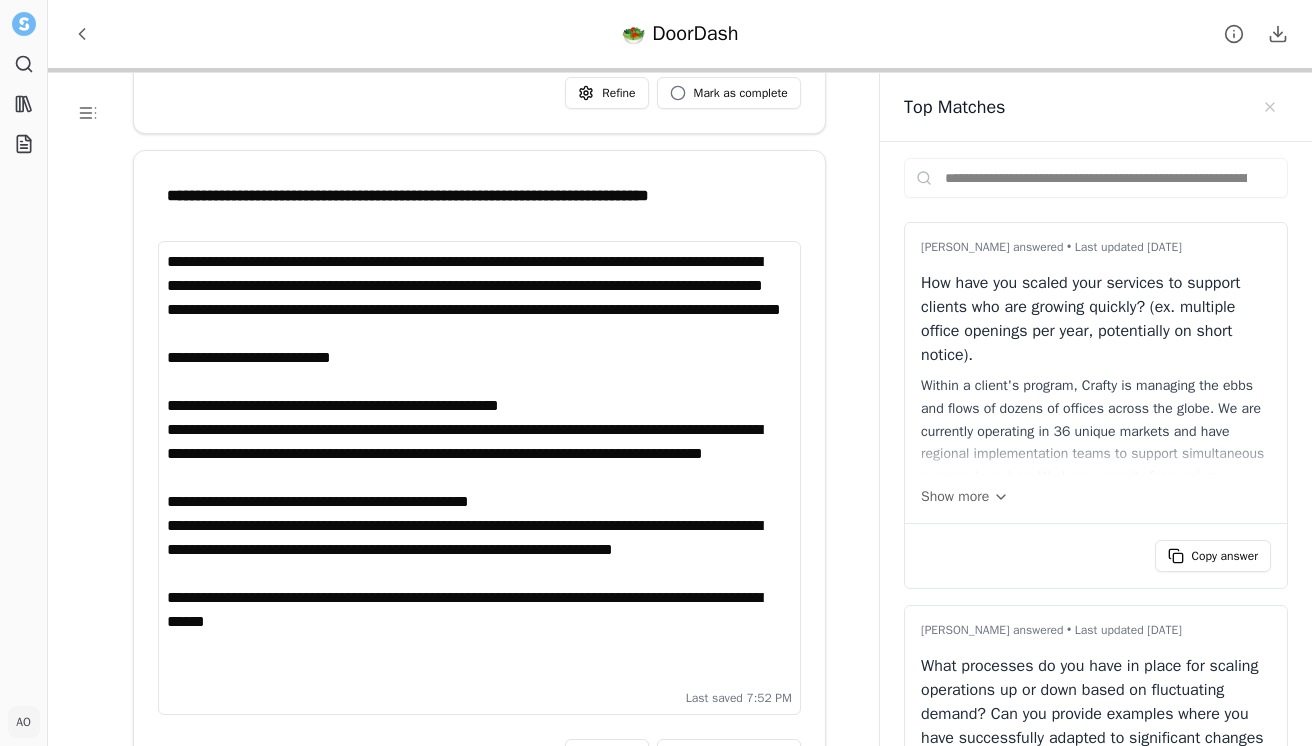 scroll, scrollTop: 3127, scrollLeft: 0, axis: vertical 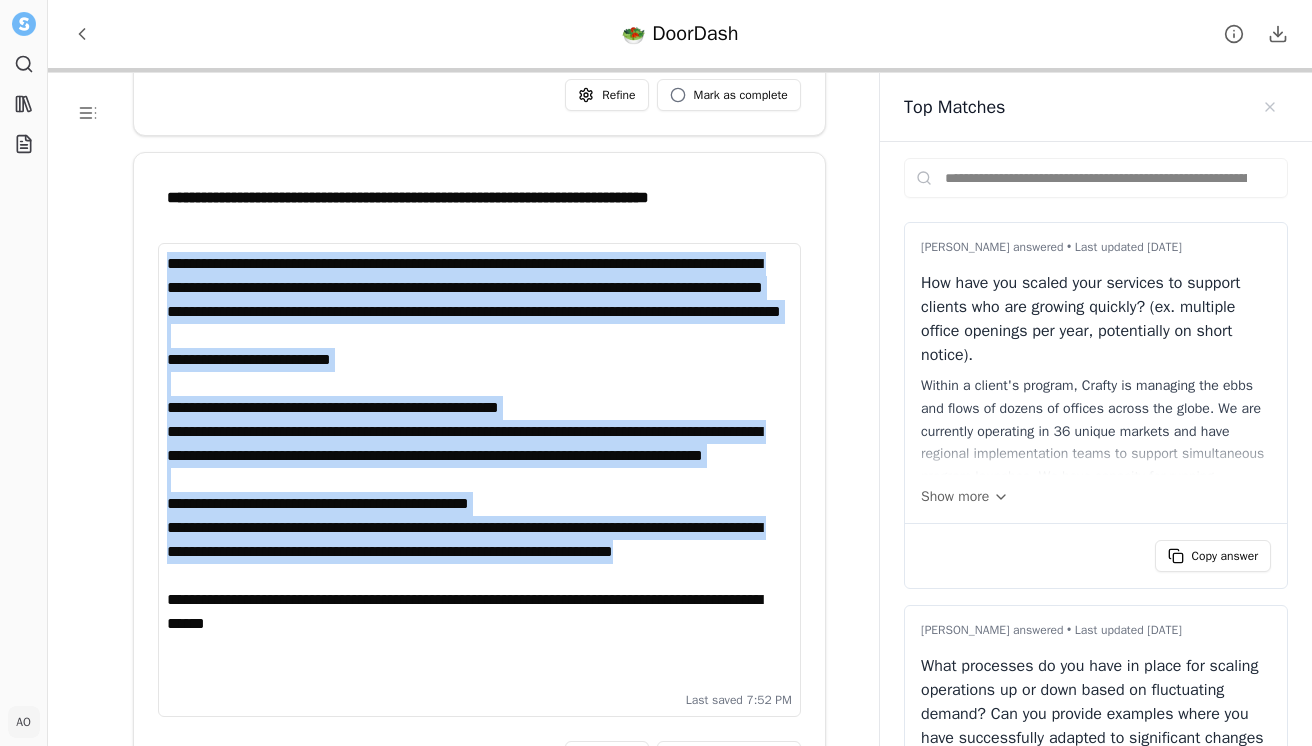 drag, startPoint x: 776, startPoint y: 605, endPoint x: 130, endPoint y: 206, distance: 759.2872 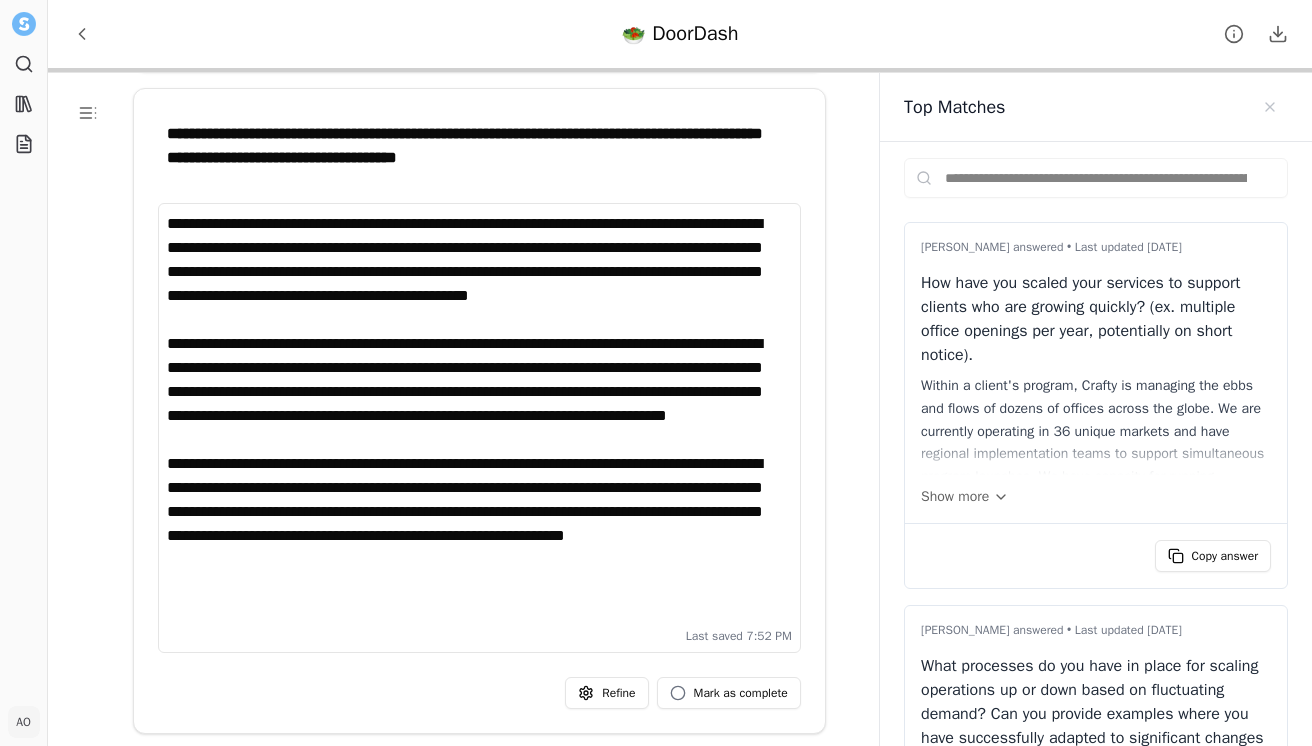 scroll, scrollTop: 3856, scrollLeft: 0, axis: vertical 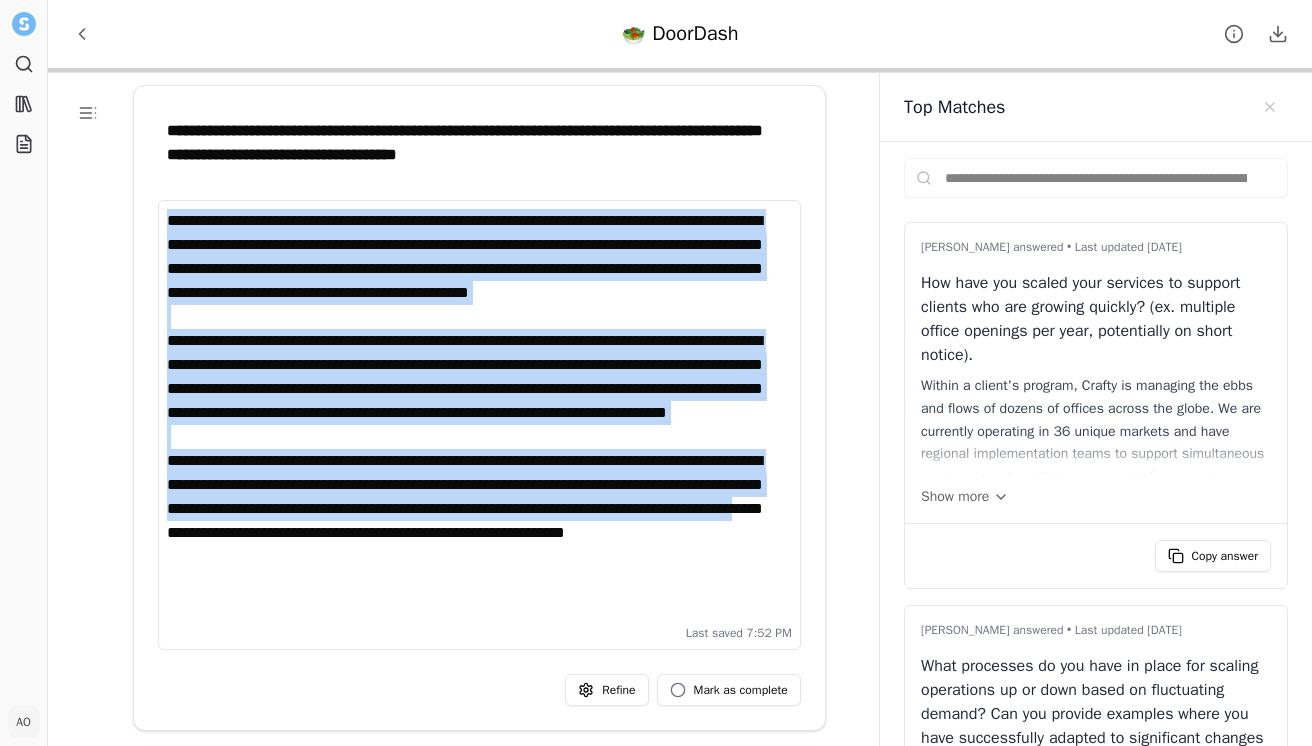 drag, startPoint x: 620, startPoint y: 586, endPoint x: 149, endPoint y: 223, distance: 594.6512 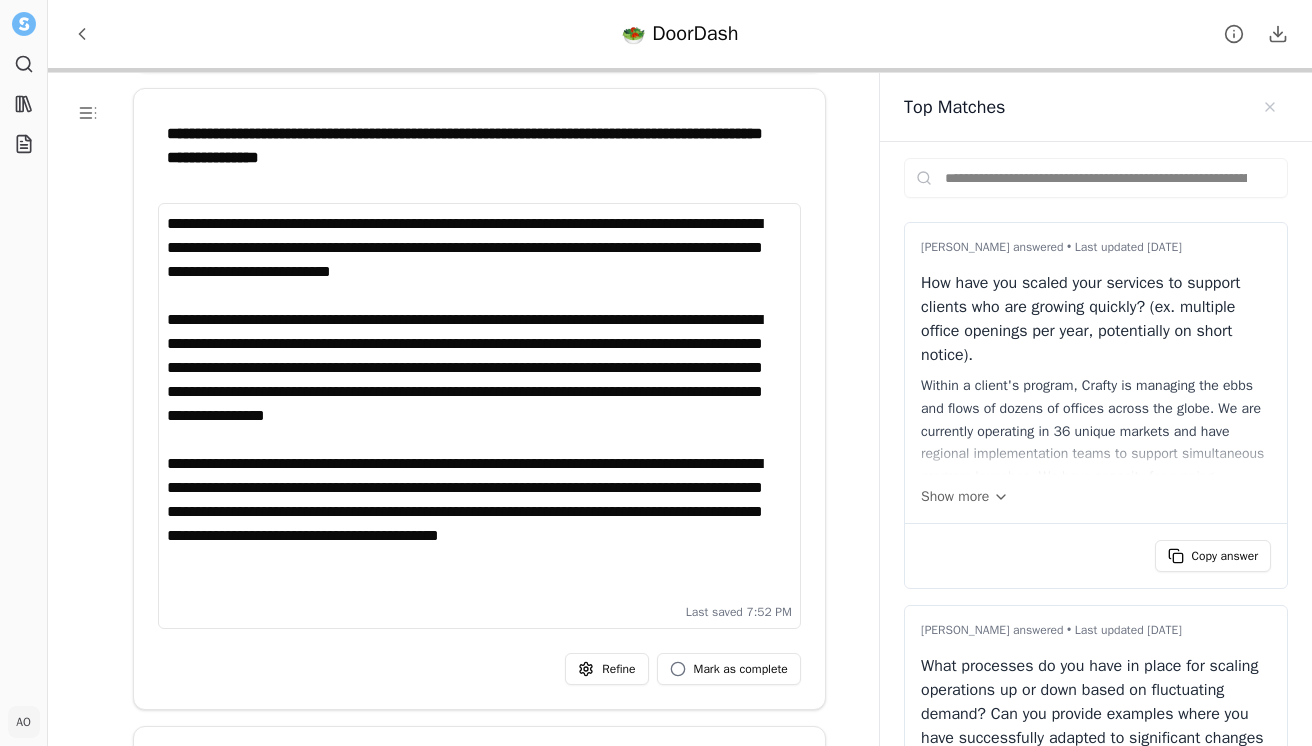 scroll, scrollTop: 4516, scrollLeft: 0, axis: vertical 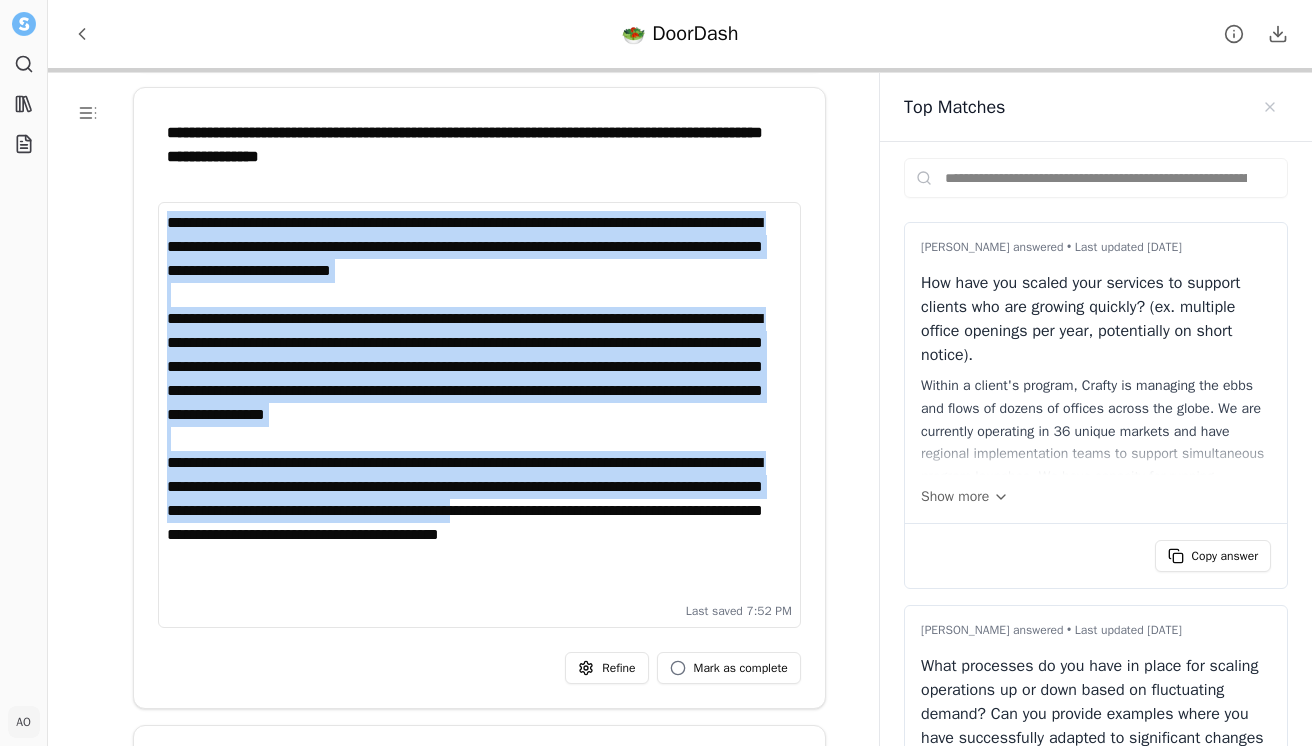 drag, startPoint x: 254, startPoint y: 561, endPoint x: 141, endPoint y: 208, distance: 370.6454 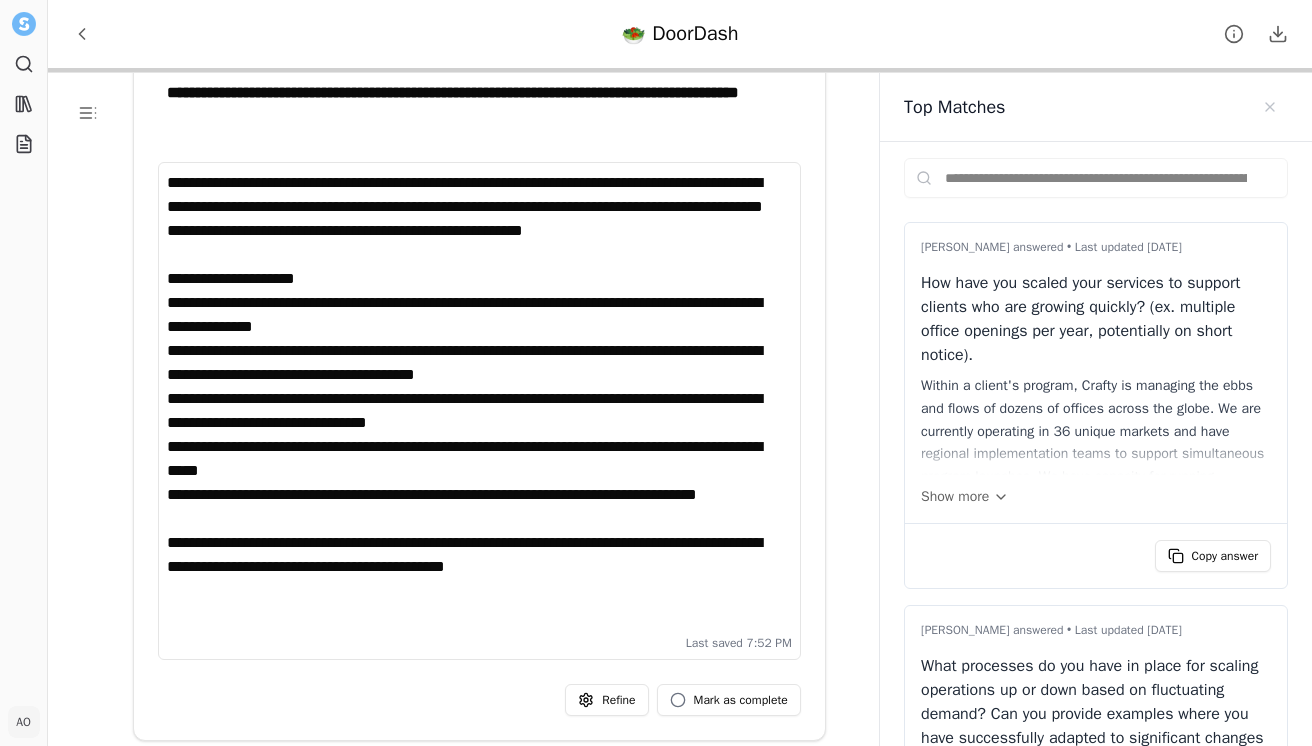 scroll, scrollTop: 5194, scrollLeft: 0, axis: vertical 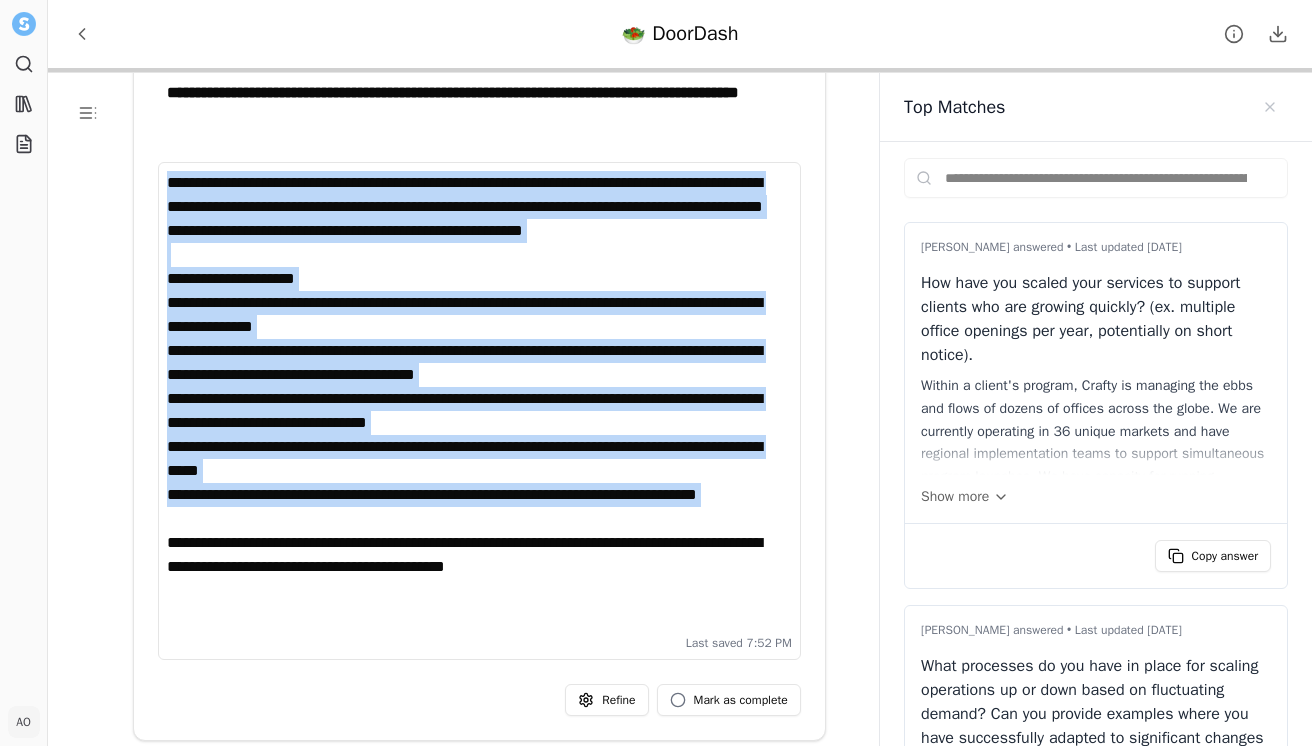 drag, startPoint x: 254, startPoint y: 556, endPoint x: 159, endPoint y: 178, distance: 389.75507 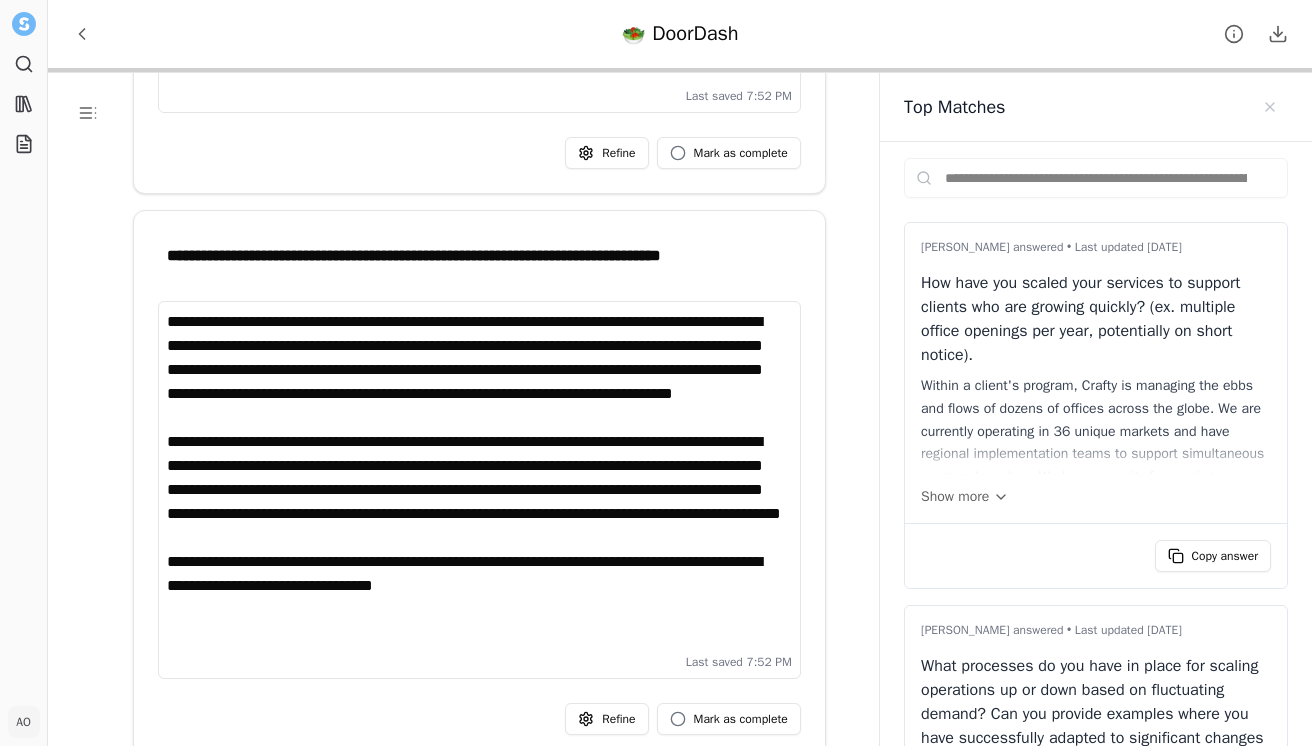 scroll, scrollTop: 5824, scrollLeft: 0, axis: vertical 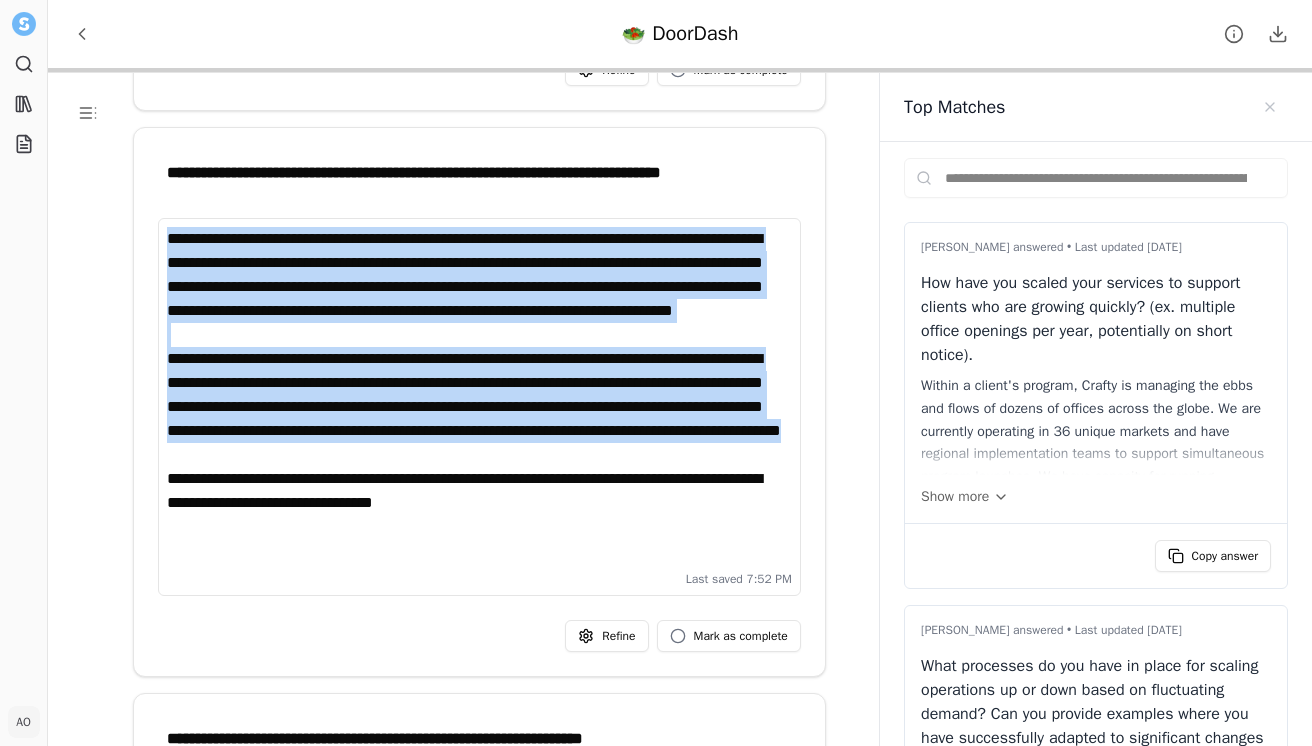 drag, startPoint x: 763, startPoint y: 484, endPoint x: 168, endPoint y: 223, distance: 649.72766 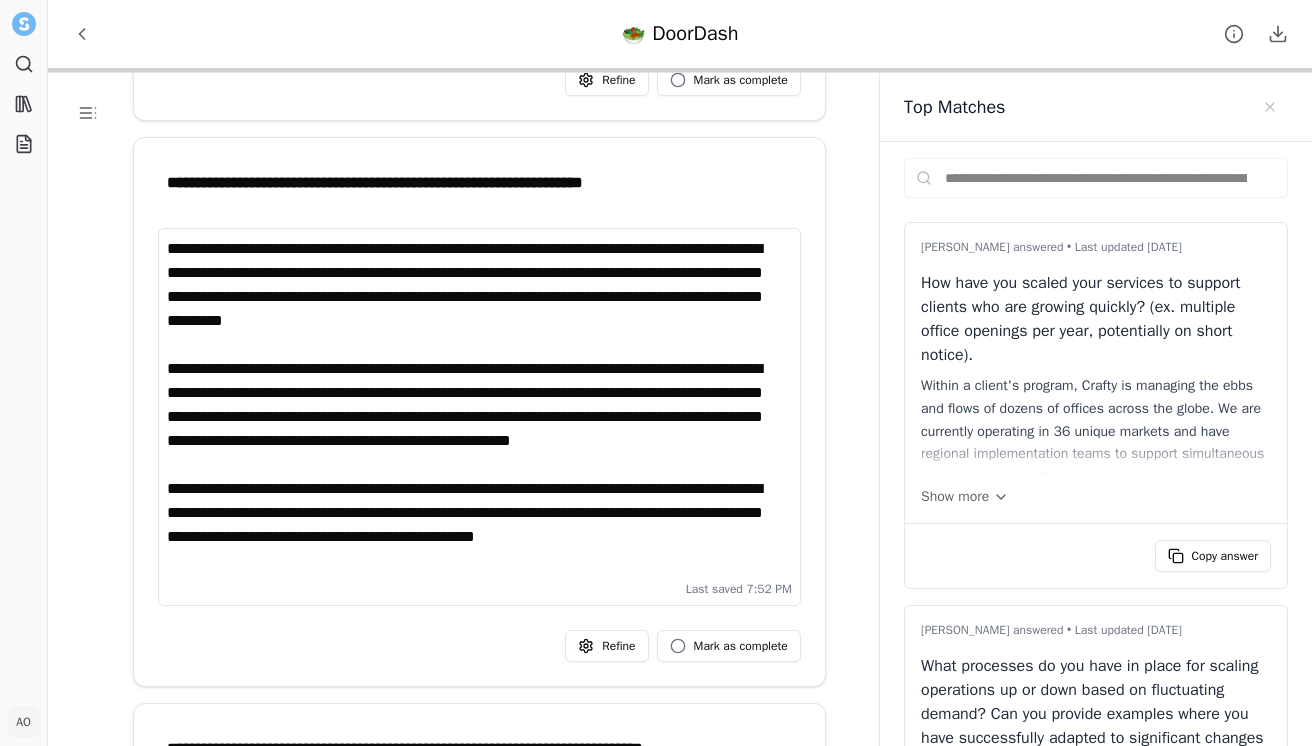 scroll, scrollTop: 6379, scrollLeft: 0, axis: vertical 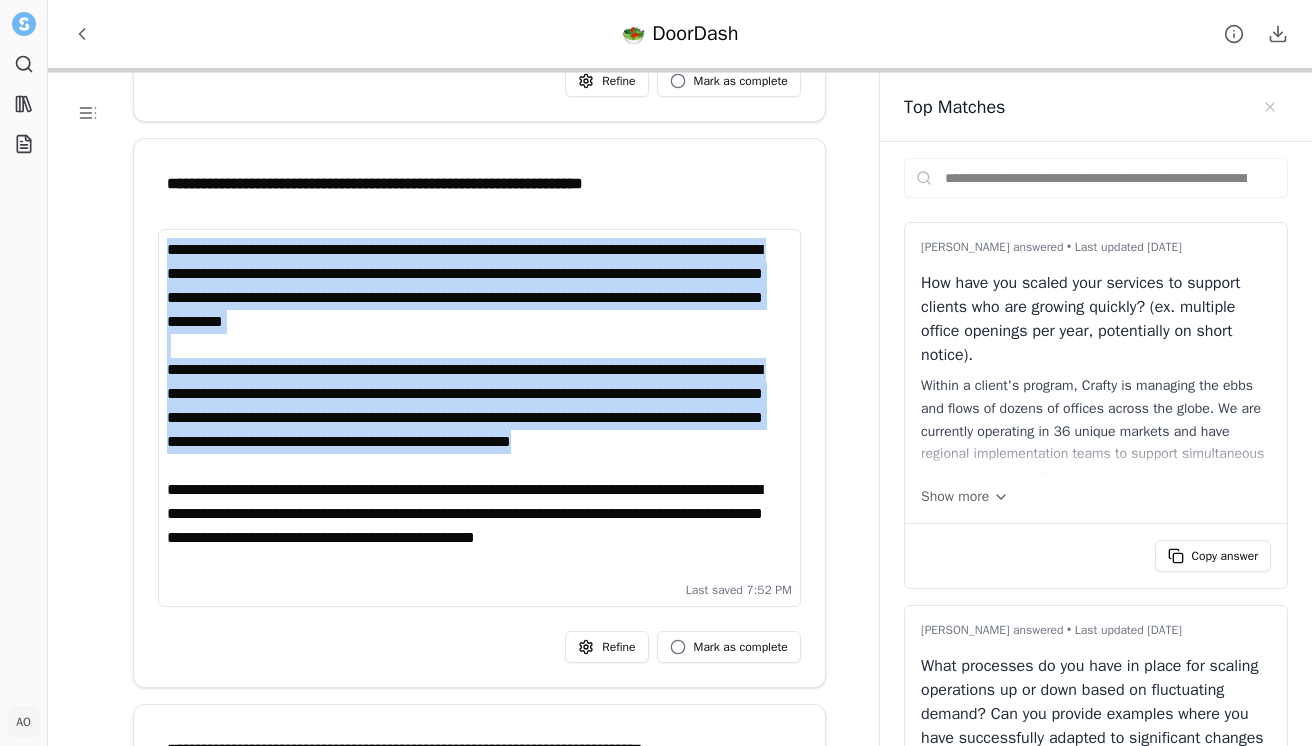 drag, startPoint x: 360, startPoint y: 467, endPoint x: 133, endPoint y: 230, distance: 328.17374 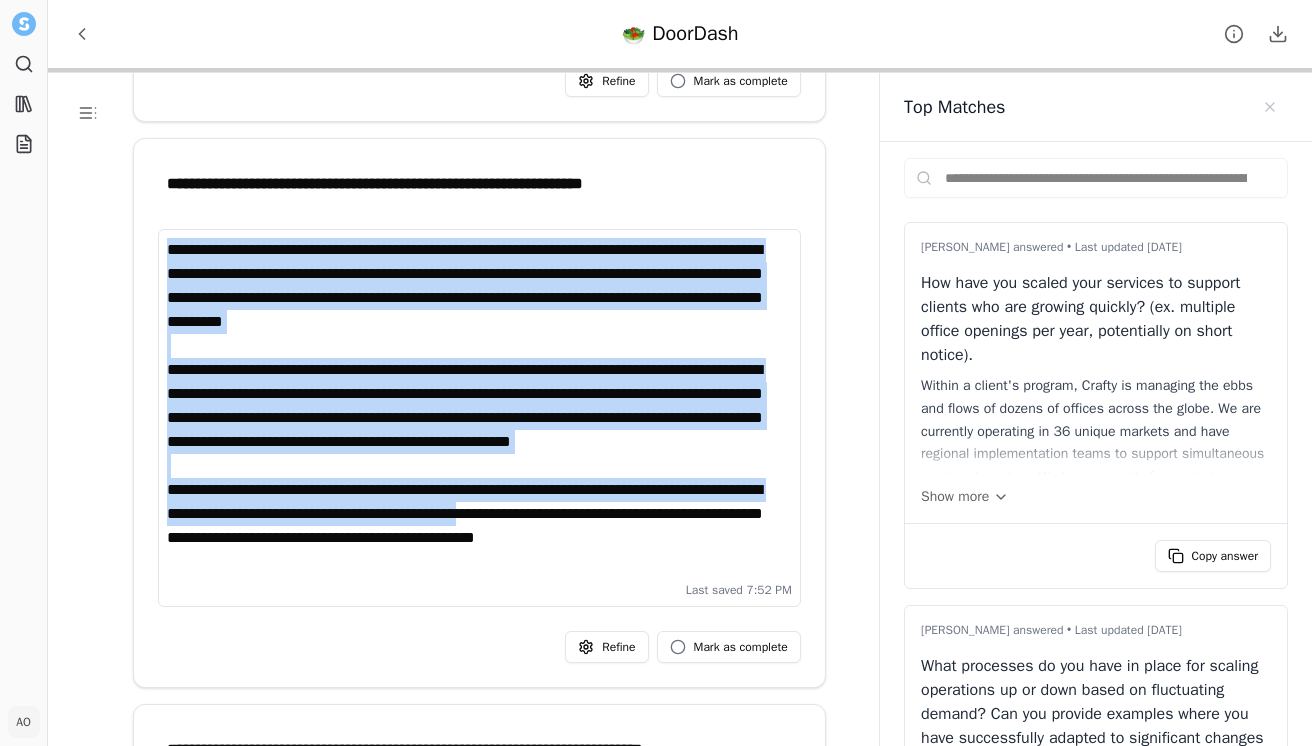 drag, startPoint x: 625, startPoint y: 540, endPoint x: 166, endPoint y: 250, distance: 542.9374 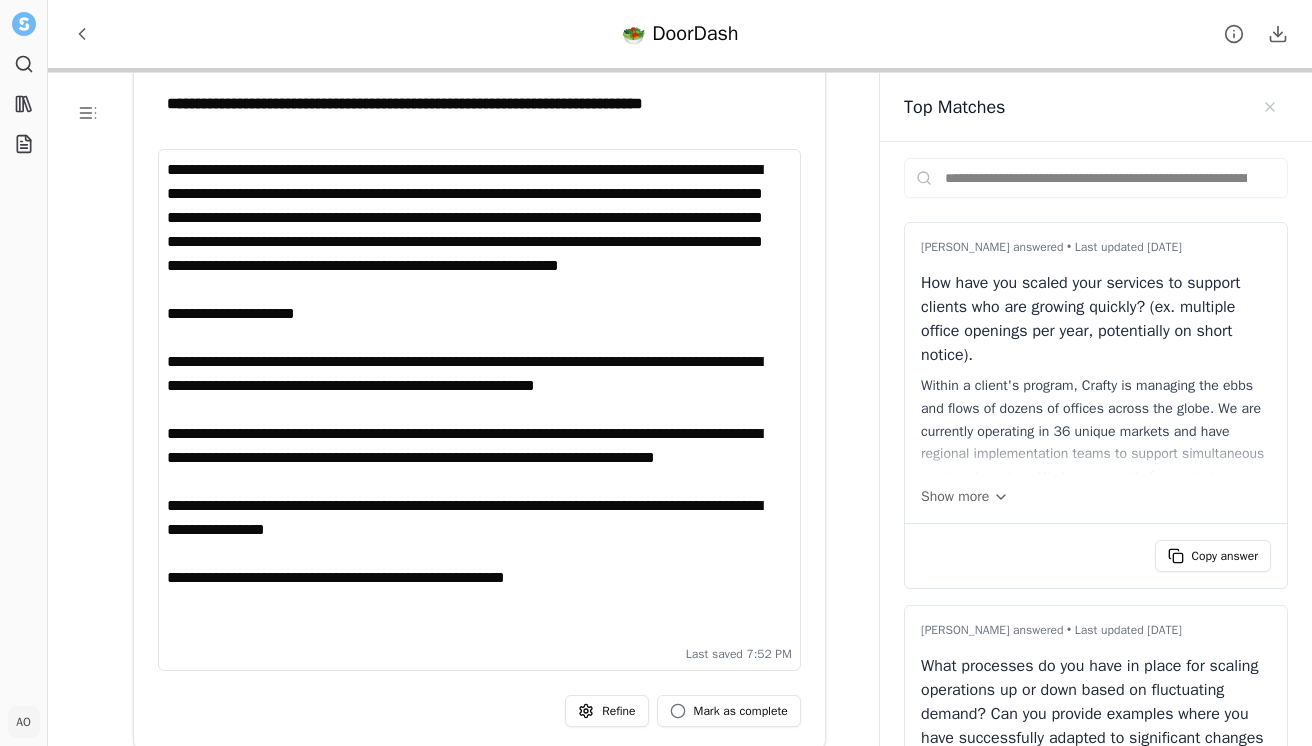 scroll, scrollTop: 7022, scrollLeft: 0, axis: vertical 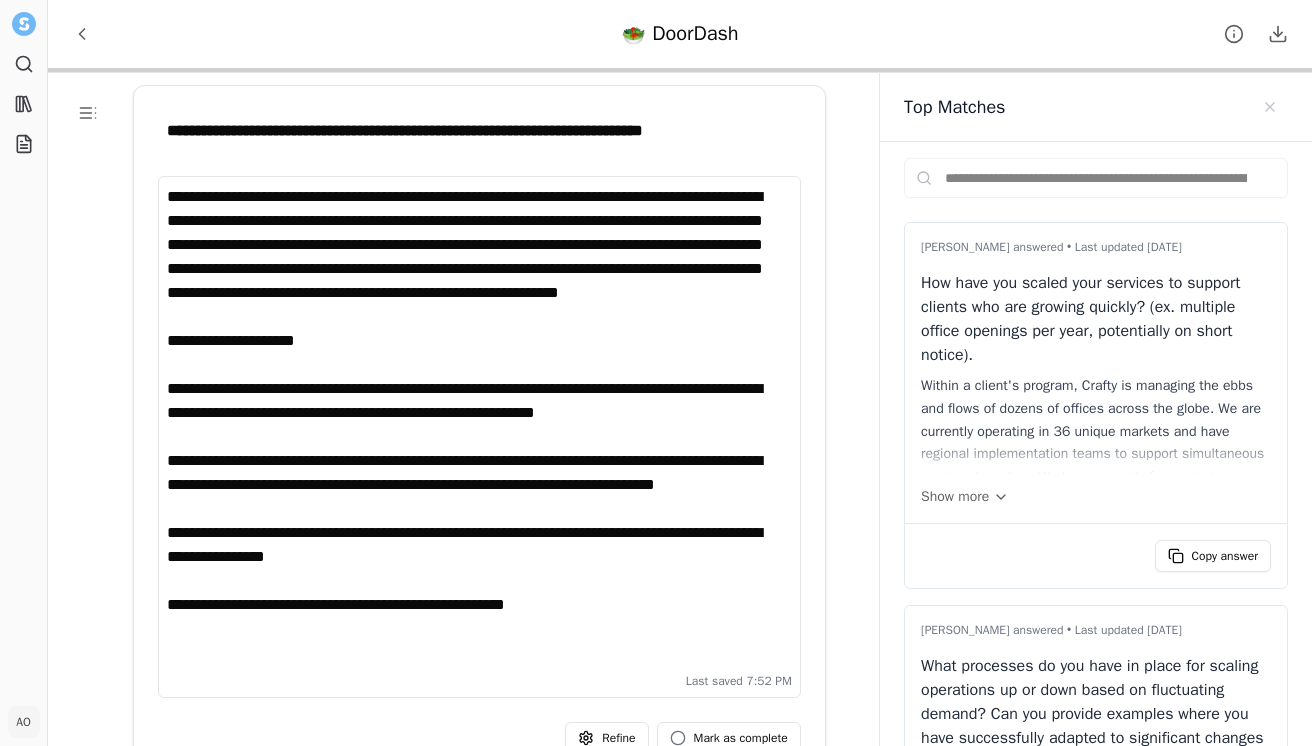 click on "**********" at bounding box center [479, 425] 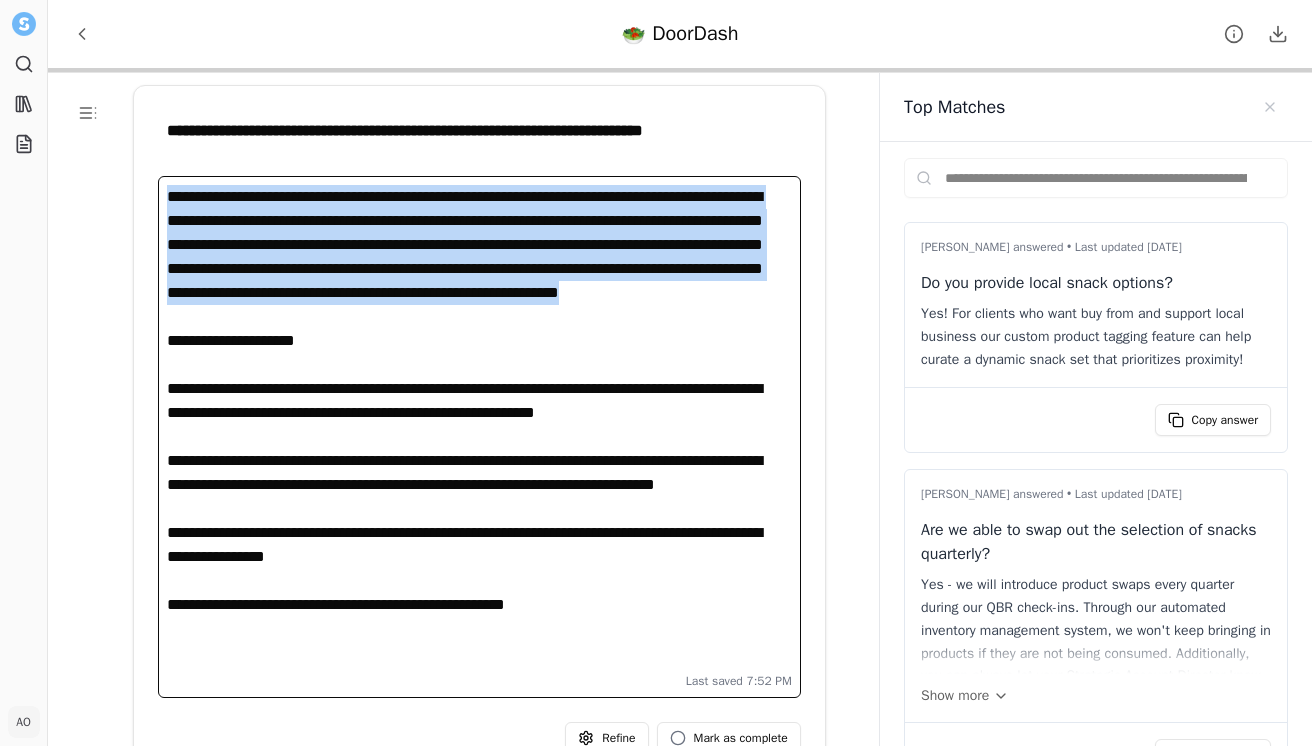 drag, startPoint x: 597, startPoint y: 315, endPoint x: 154, endPoint y: 202, distance: 457.18488 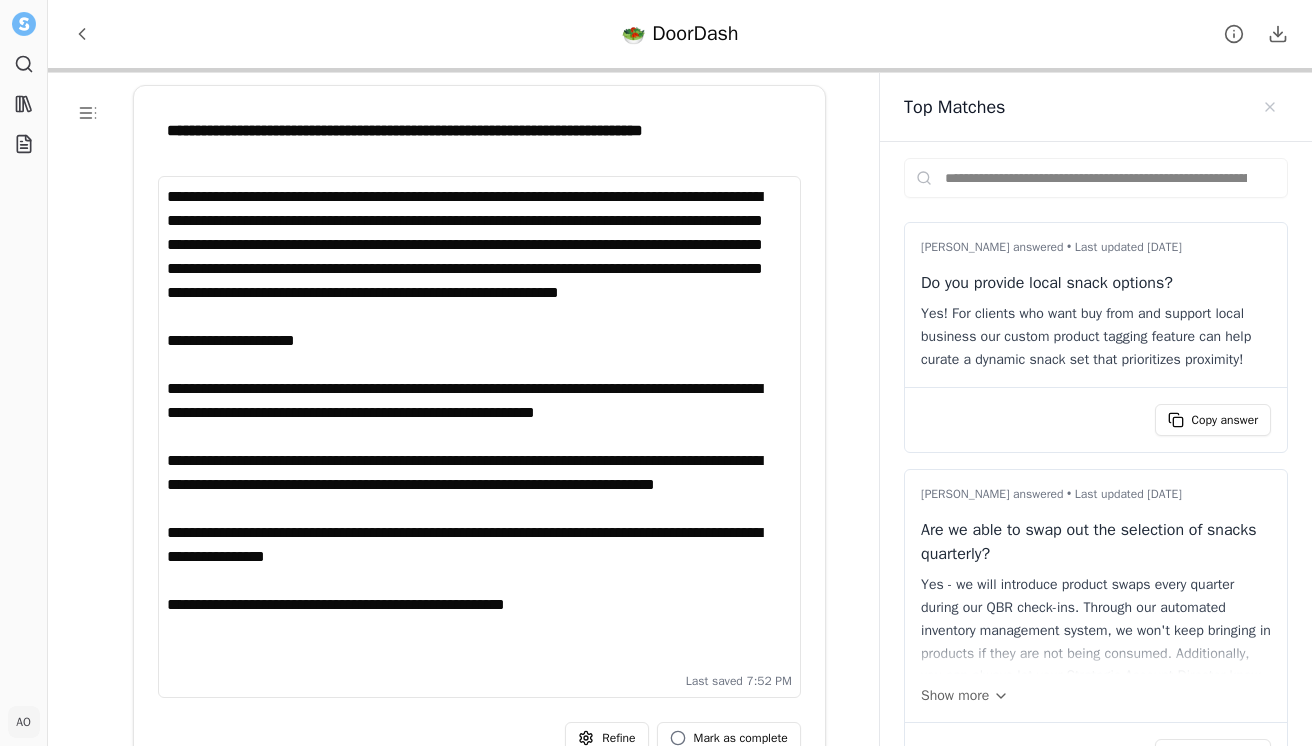 drag, startPoint x: 25, startPoint y: 68, endPoint x: 91, endPoint y: 57, distance: 66.910385 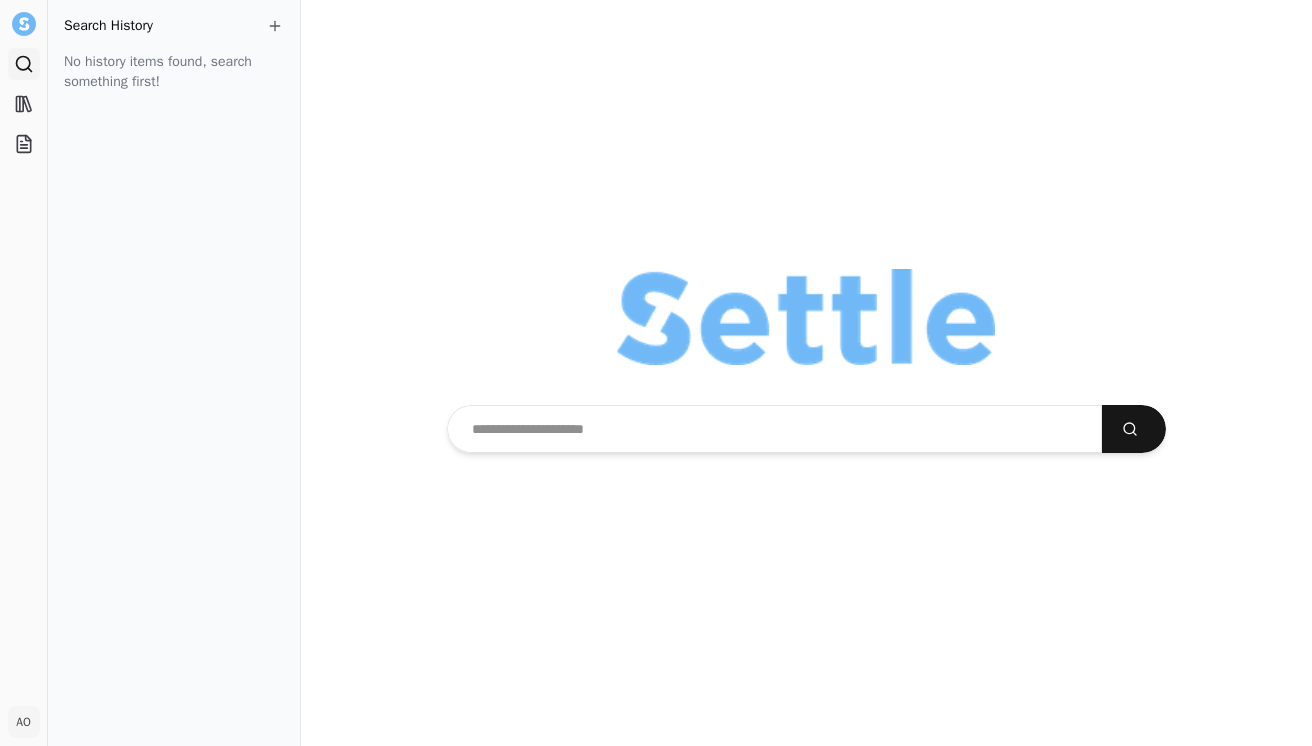 scroll, scrollTop: 0, scrollLeft: 0, axis: both 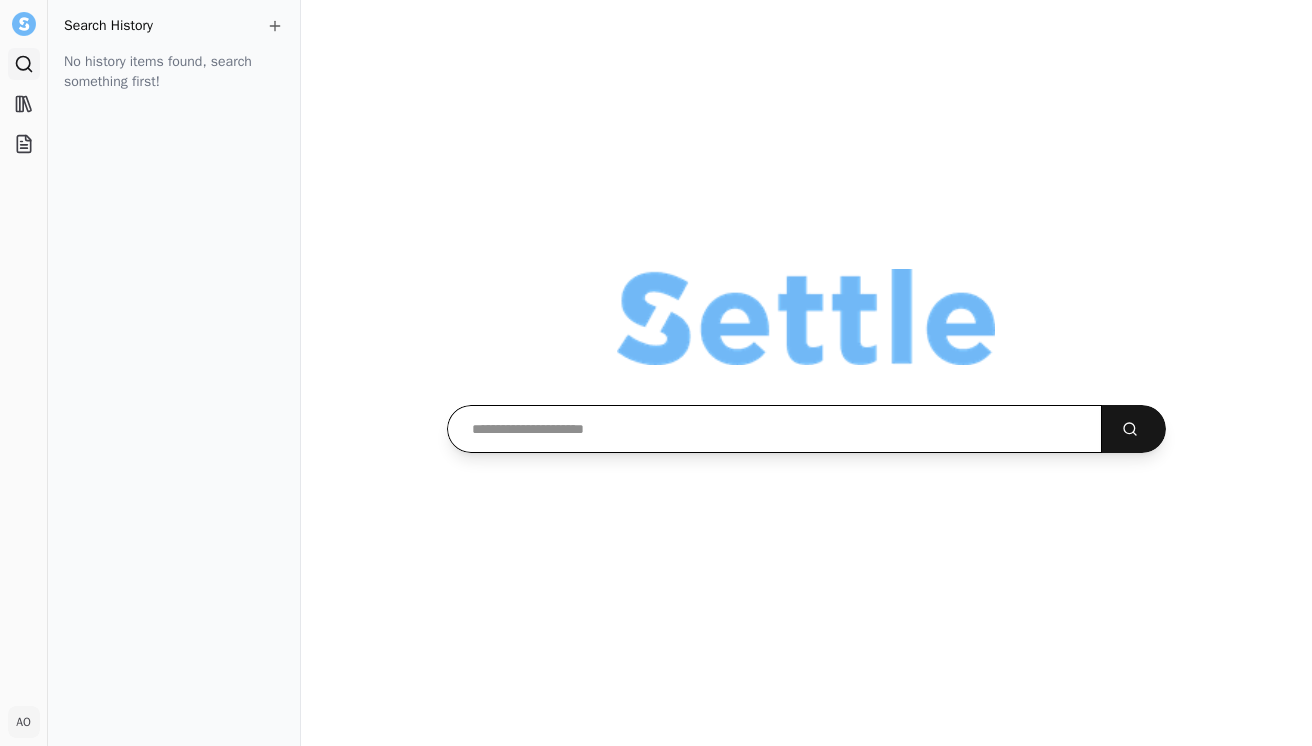paste on "**********" 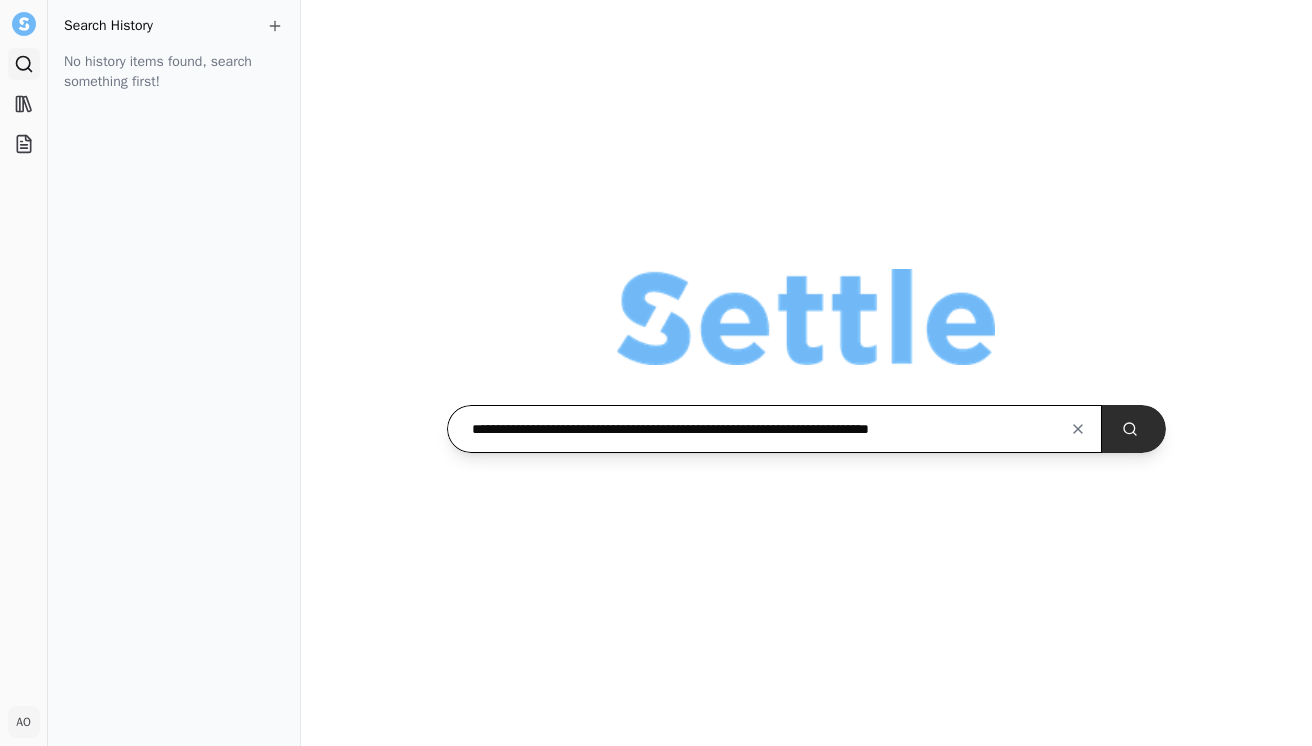 type on "**********" 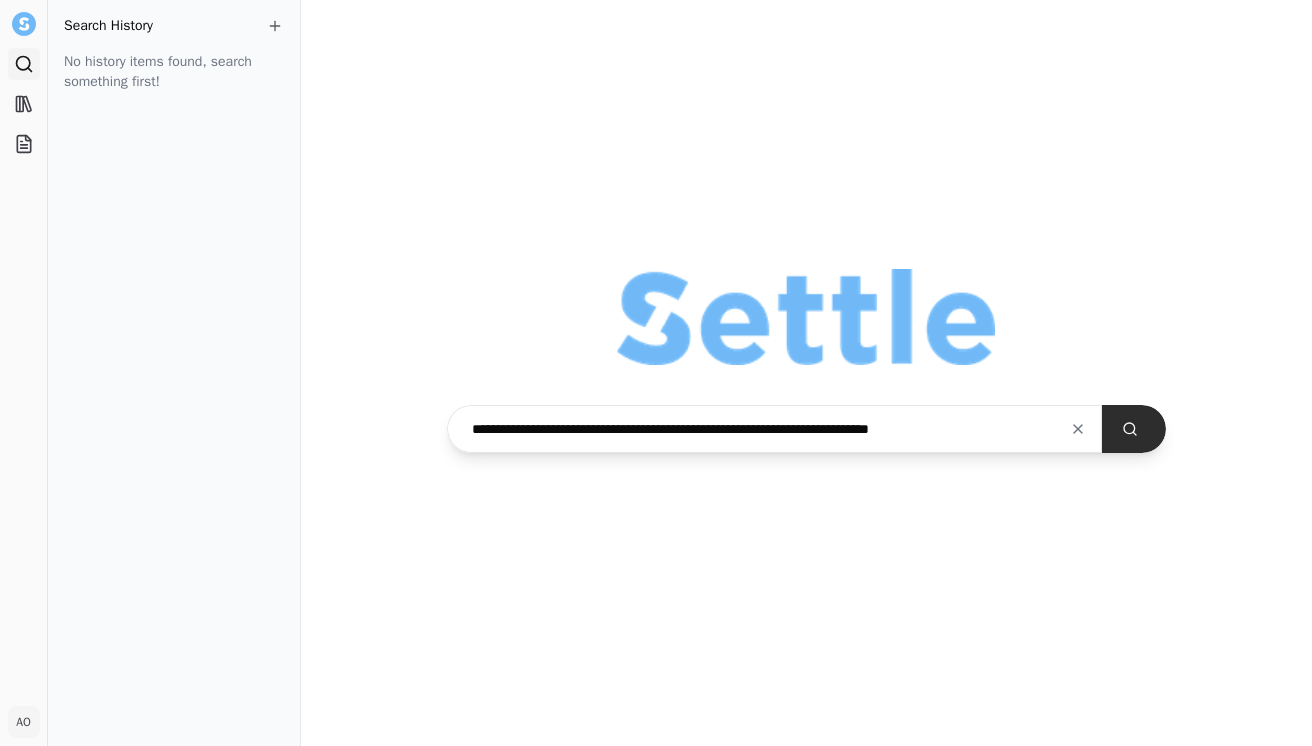 click at bounding box center (1134, 429) 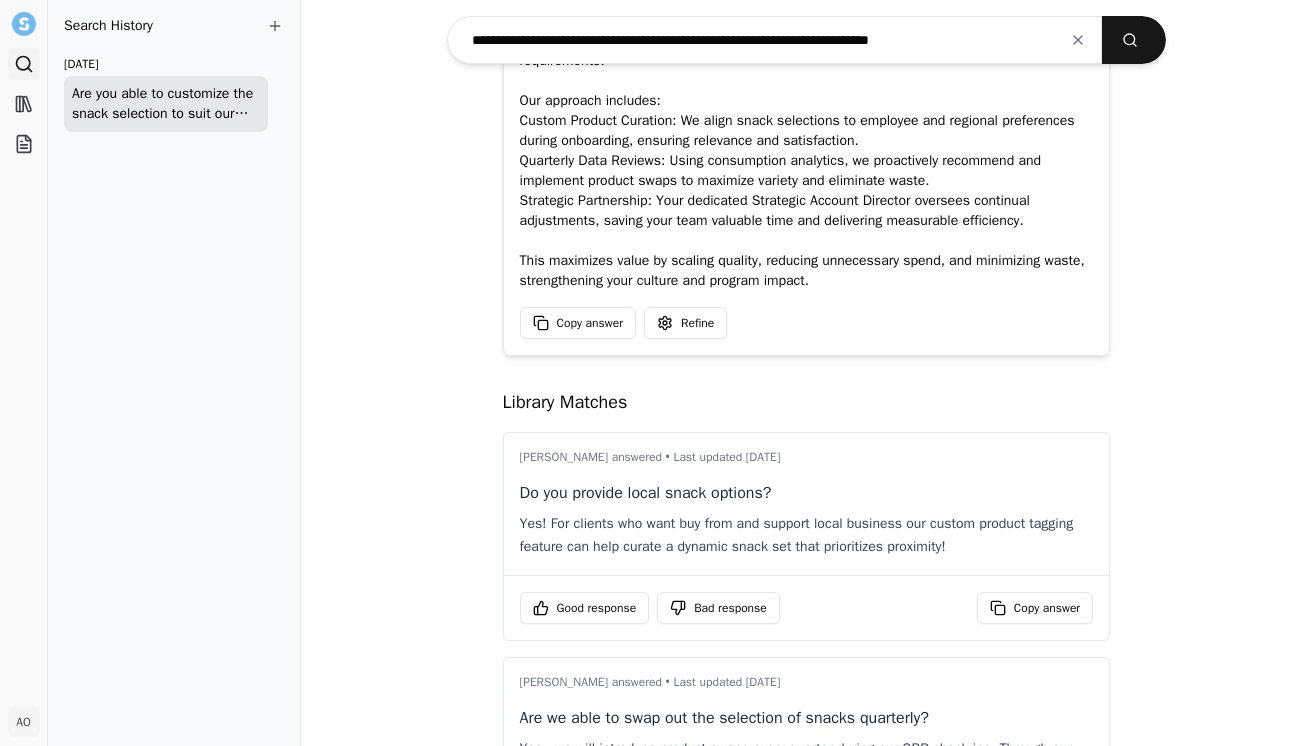 scroll, scrollTop: 134, scrollLeft: 0, axis: vertical 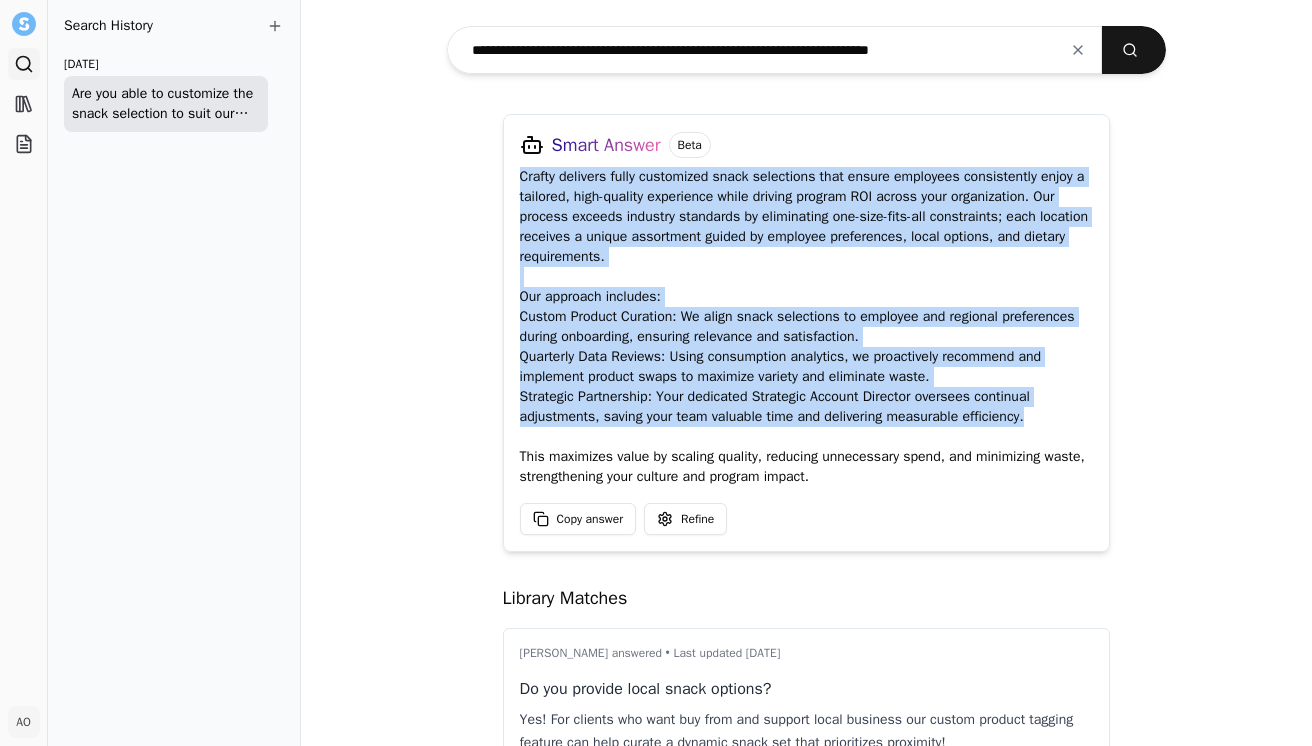 drag, startPoint x: 1046, startPoint y: 414, endPoint x: 498, endPoint y: 173, distance: 598.65265 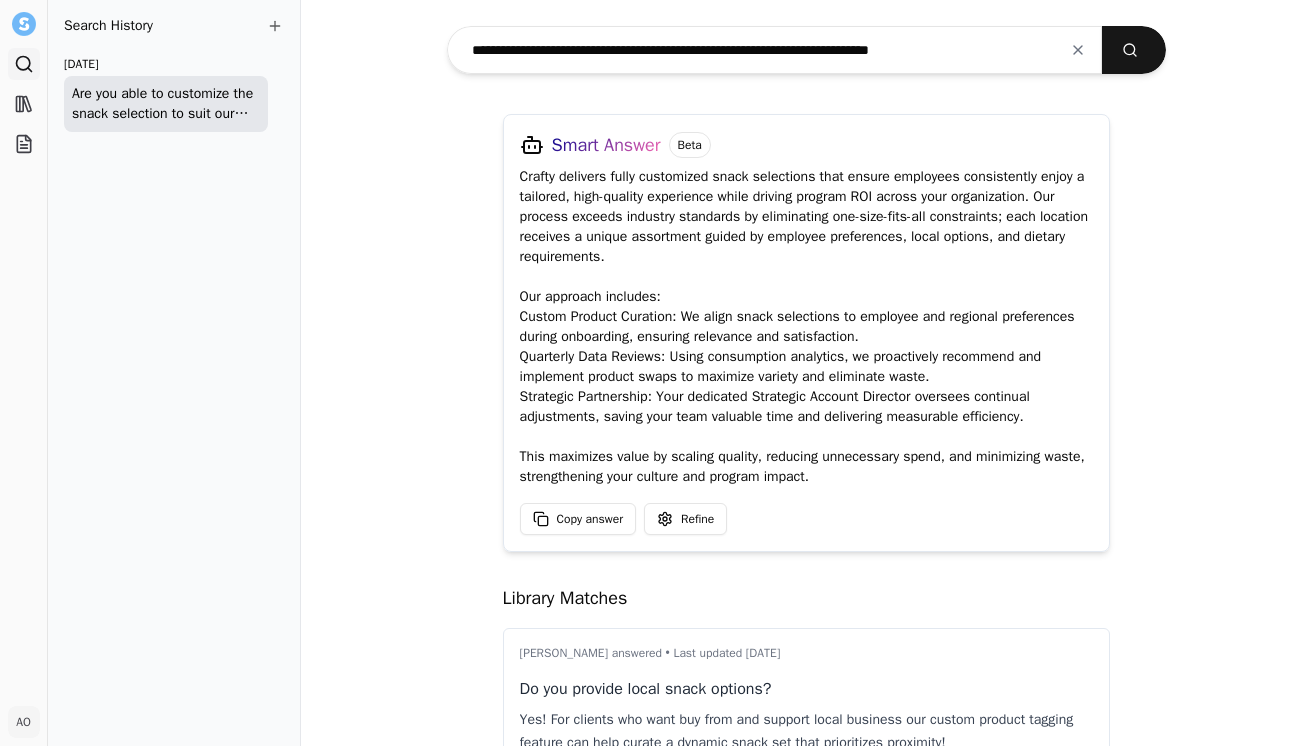click on "Crafty delivers fully customized snack selections that ensure employees consistently enjoy a tailored, high-quality experience while driving program ROI across your organization. Our process exceeds industry standards by eliminating one-size-fits-all constraints; each location receives a unique assortment guided by employee preferences, local options, and dietary requirements.
Our approach includes:
Custom Product Curation: We align snack selections to employee and regional preferences during onboarding, ensuring relevance and satisfaction.
Quarterly Data Reviews: Using consumption analytics, we proactively recommend and implement product swaps to maximize variety and eliminate waste.
Strategic Partnership: Your dedicated Strategic Account Director oversees continual adjustments, saving your team valuable time and delivering measurable efficiency.
This maximizes value by scaling quality, reducing unnecessary spend, and minimizing waste, strengthening your culture and program impact." at bounding box center (807, 327) 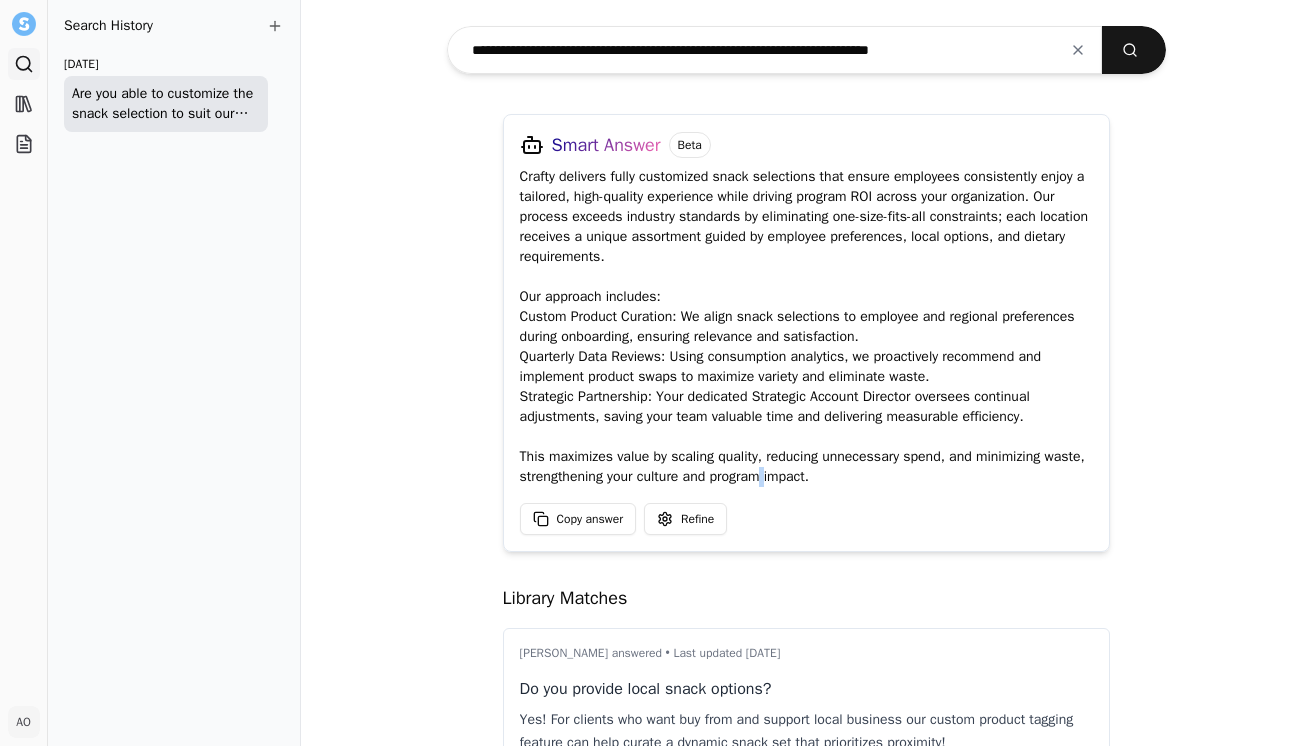 click on "Crafty delivers fully customized snack selections that ensure employees consistently enjoy a tailored, high-quality experience while driving program ROI across your organization. Our process exceeds industry standards by eliminating one-size-fits-all constraints; each location receives a unique assortment guided by employee preferences, local options, and dietary requirements.
Our approach includes:
Custom Product Curation: We align snack selections to employee and regional preferences during onboarding, ensuring relevance and satisfaction.
Quarterly Data Reviews: Using consumption analytics, we proactively recommend and implement product swaps to maximize variety and eliminate waste.
Strategic Partnership: Your dedicated Strategic Account Director oversees continual adjustments, saving your team valuable time and delivering measurable efficiency.
This maximizes value by scaling quality, reducing unnecessary spend, and minimizing waste, strengthening your culture and program impact." at bounding box center [807, 327] 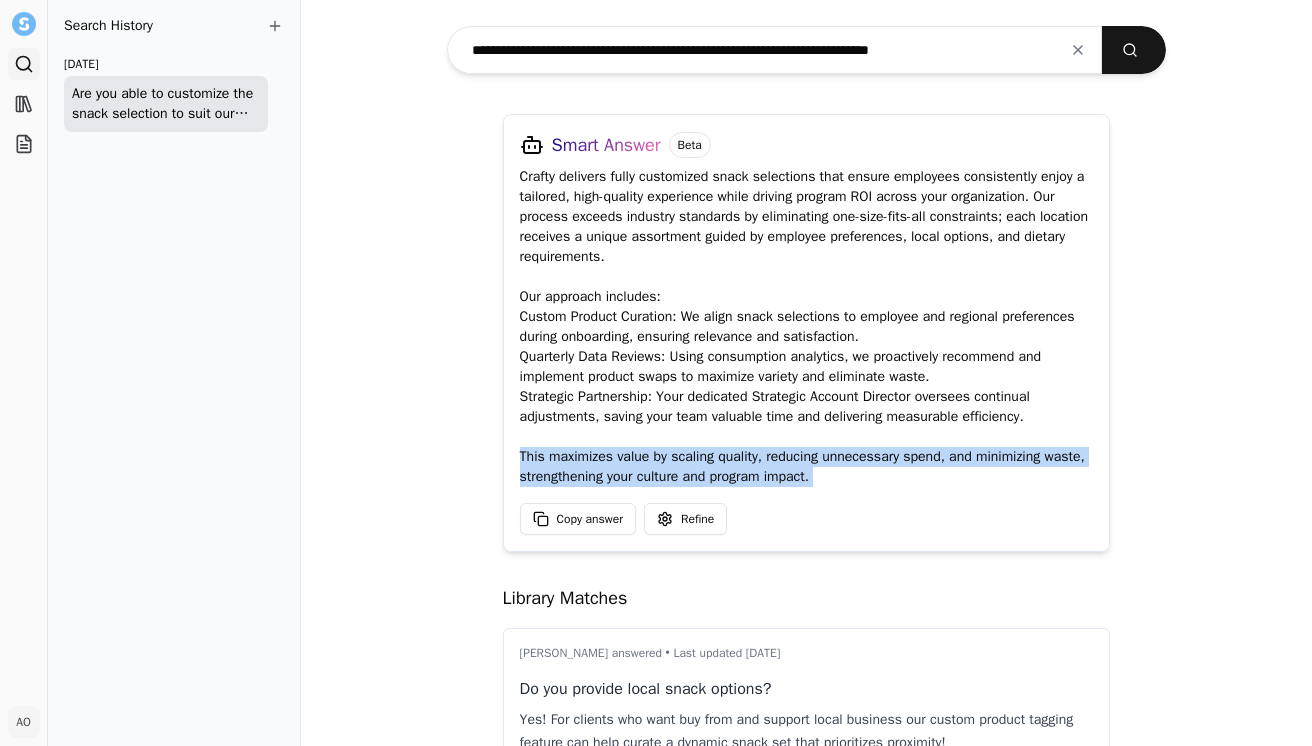 click on "Crafty delivers fully customized snack selections that ensure employees consistently enjoy a tailored, high-quality experience while driving program ROI across your organization. Our process exceeds industry standards by eliminating one-size-fits-all constraints; each location receives a unique assortment guided by employee preferences, local options, and dietary requirements.
Our approach includes:
Custom Product Curation: We align snack selections to employee and regional preferences during onboarding, ensuring relevance and satisfaction.
Quarterly Data Reviews: Using consumption analytics, we proactively recommend and implement product swaps to maximize variety and eliminate waste.
Strategic Partnership: Your dedicated Strategic Account Director oversees continual adjustments, saving your team valuable time and delivering measurable efficiency.
This maximizes value by scaling quality, reducing unnecessary spend, and minimizing waste, strengthening your culture and program impact." at bounding box center (807, 327) 